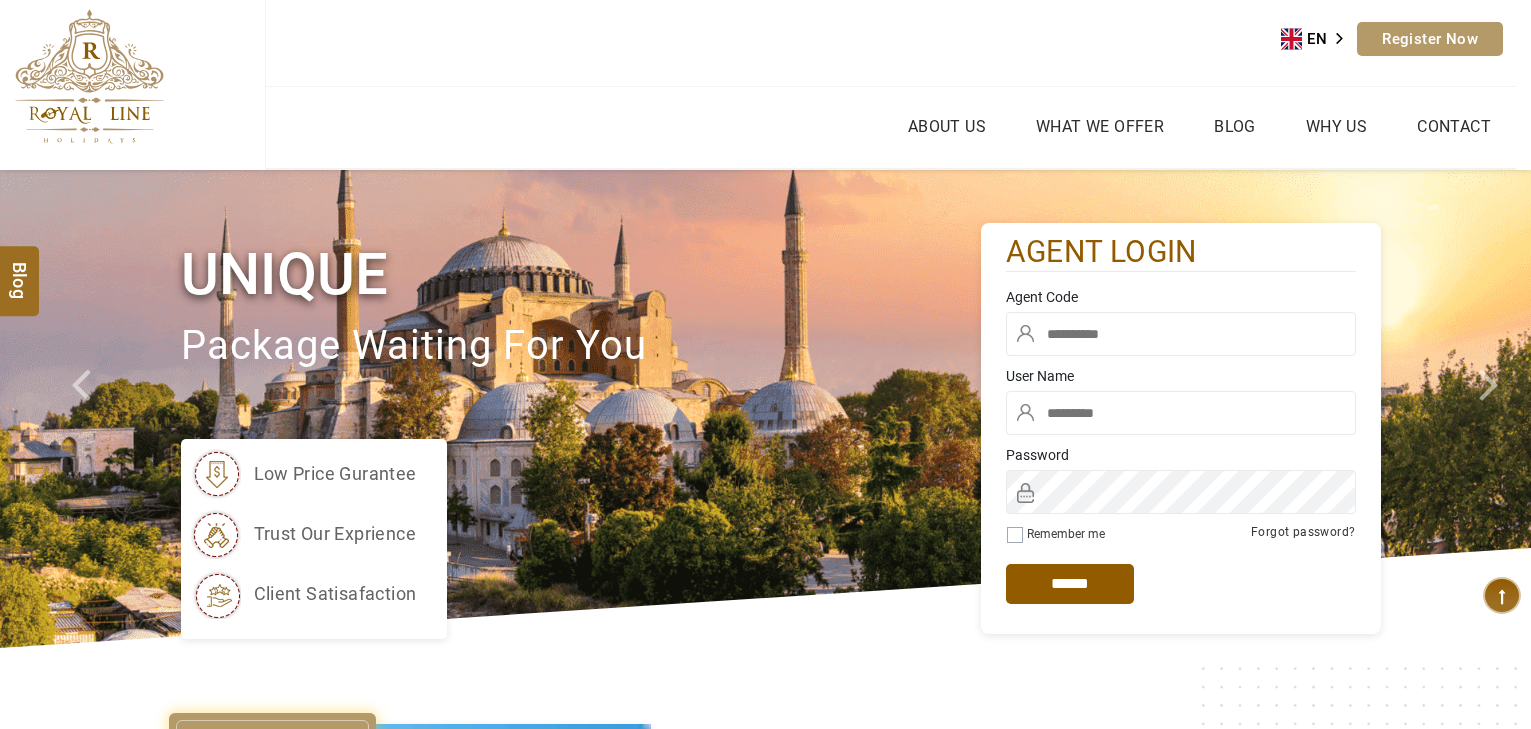scroll, scrollTop: 0, scrollLeft: 0, axis: both 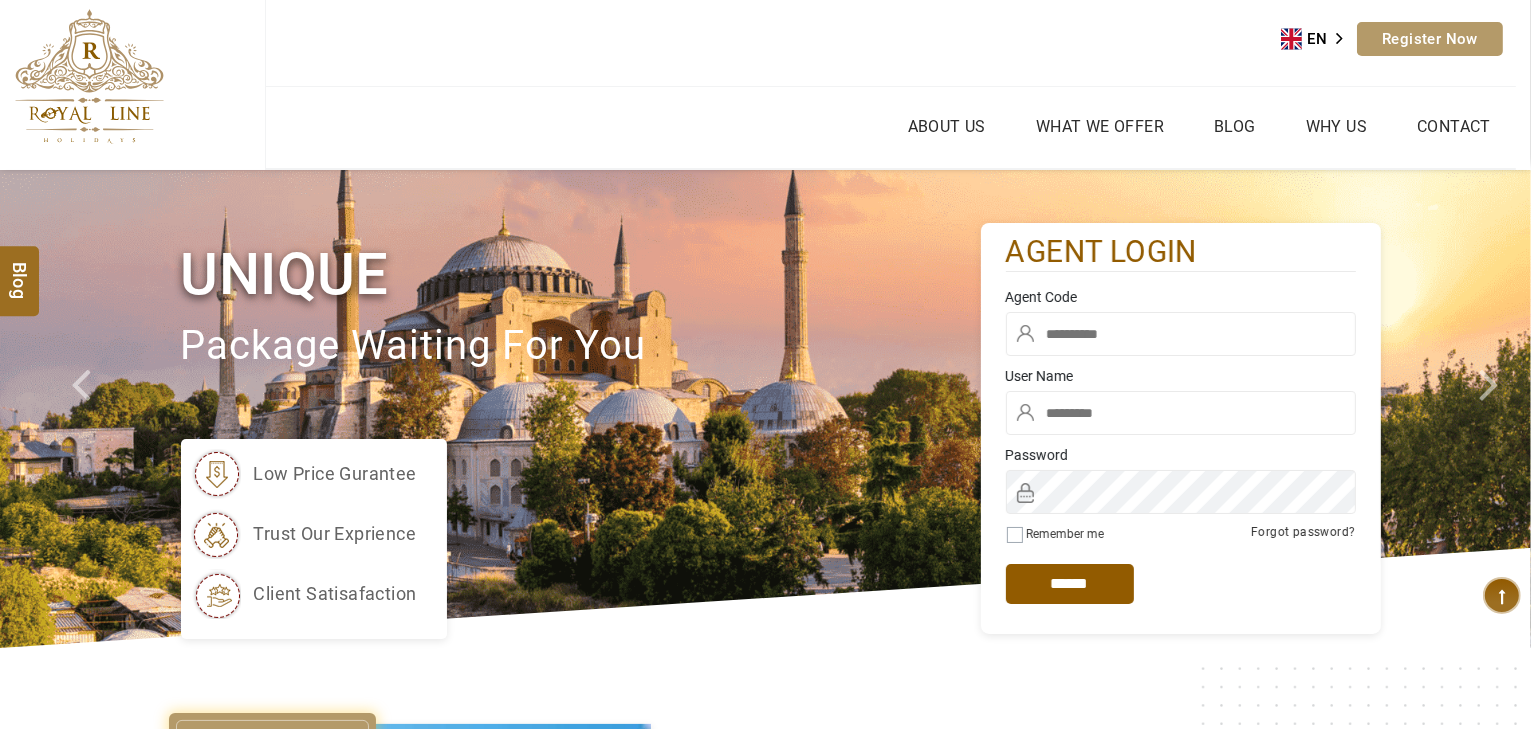type on "*****" 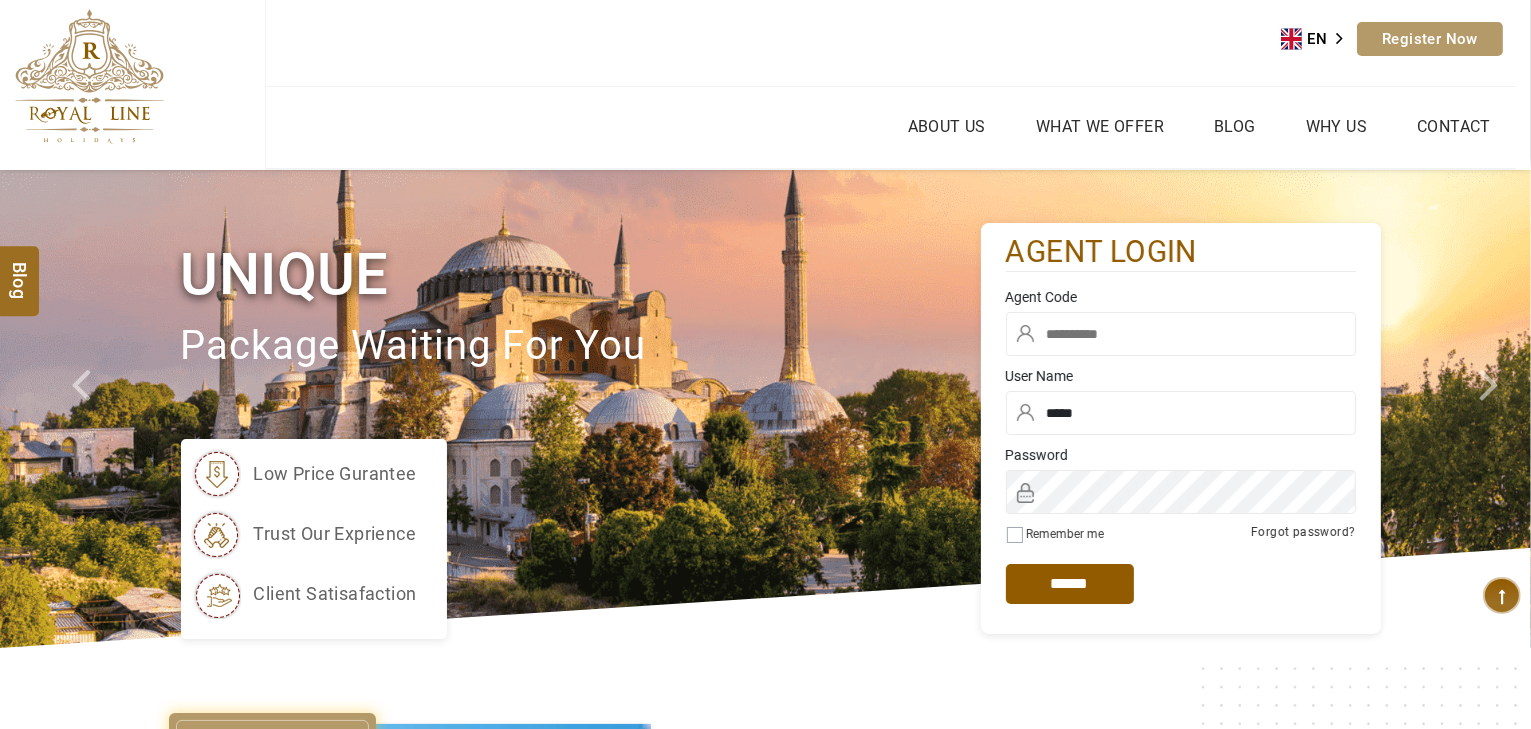 click at bounding box center [1181, 334] 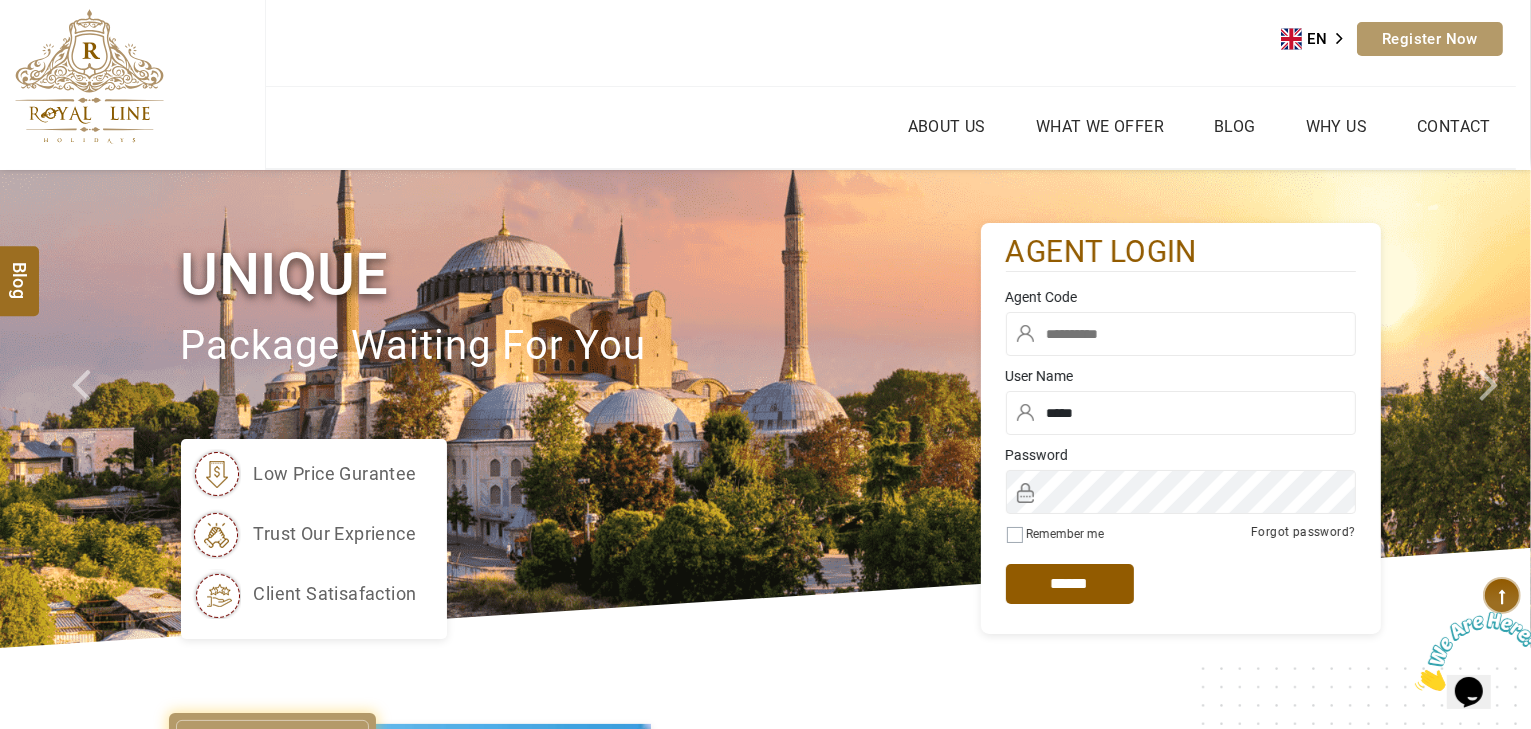 scroll, scrollTop: 0, scrollLeft: 0, axis: both 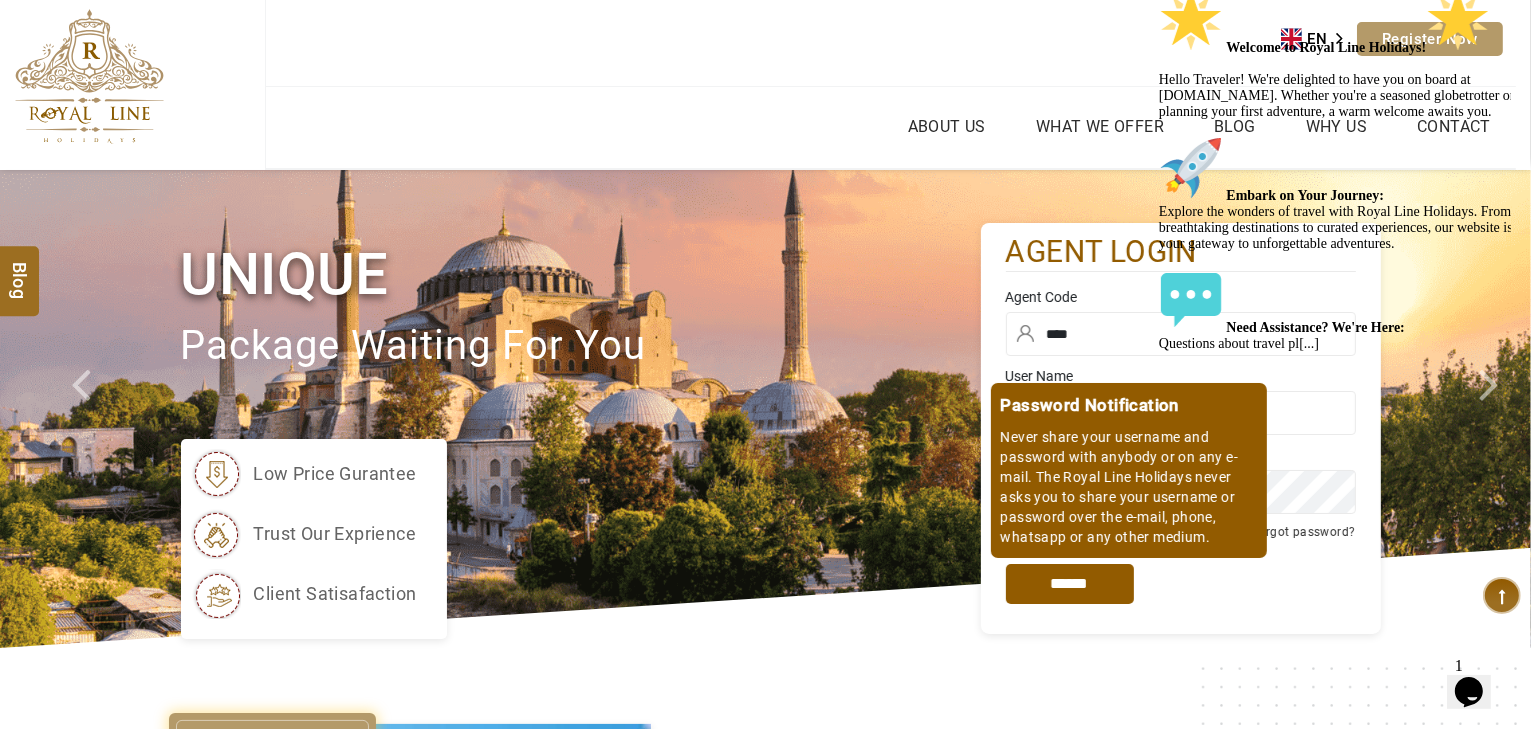 type on "****" 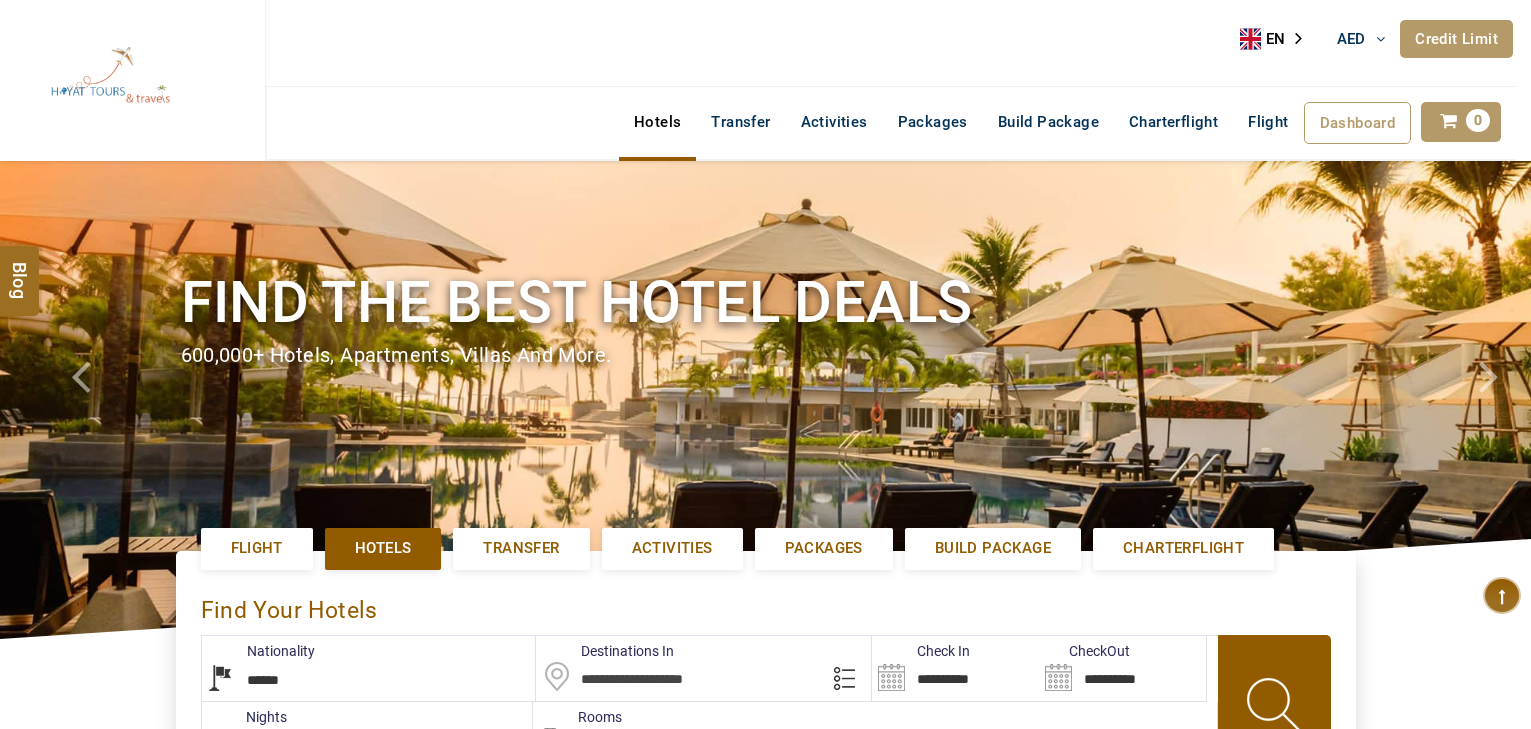select on "******" 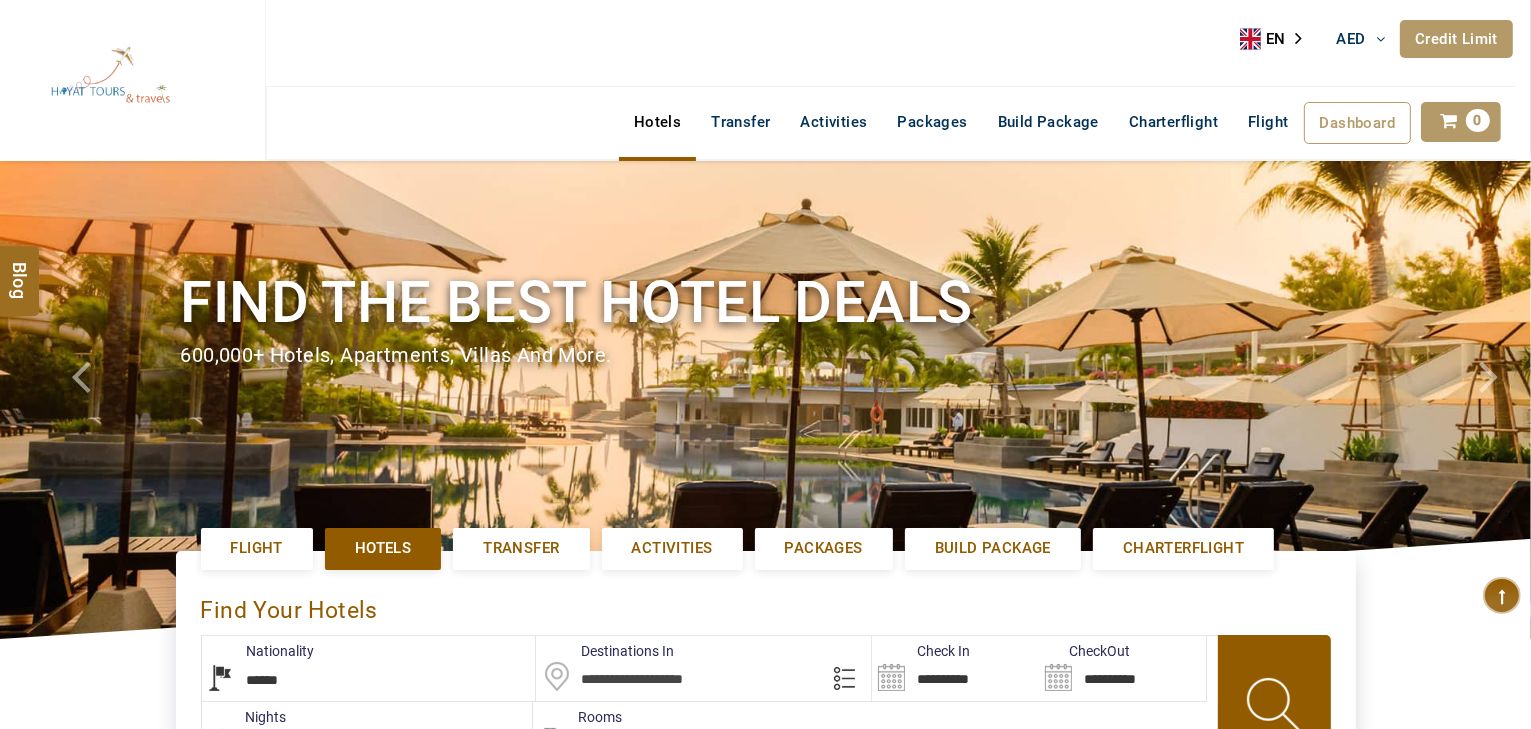 click at bounding box center [703, 668] 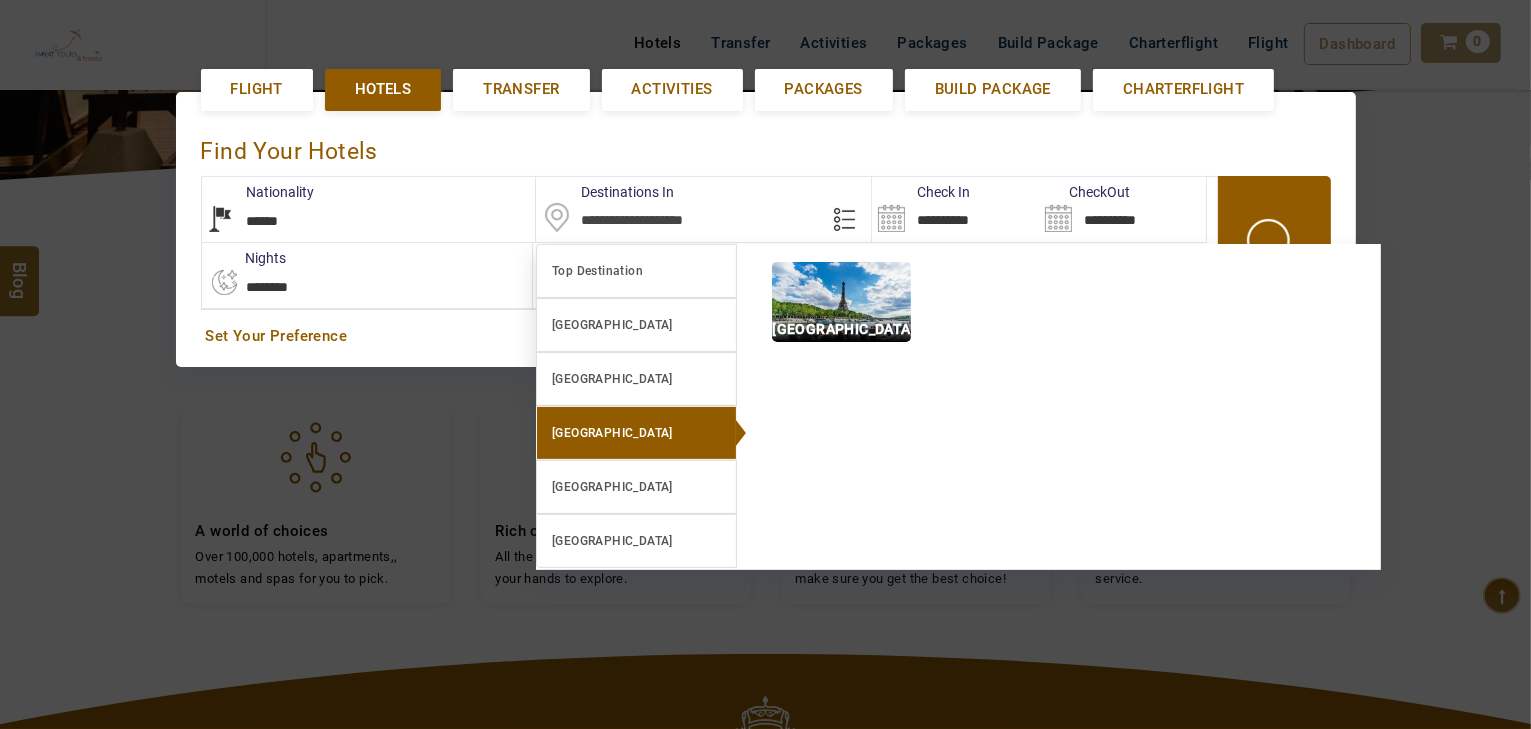 scroll, scrollTop: 460, scrollLeft: 0, axis: vertical 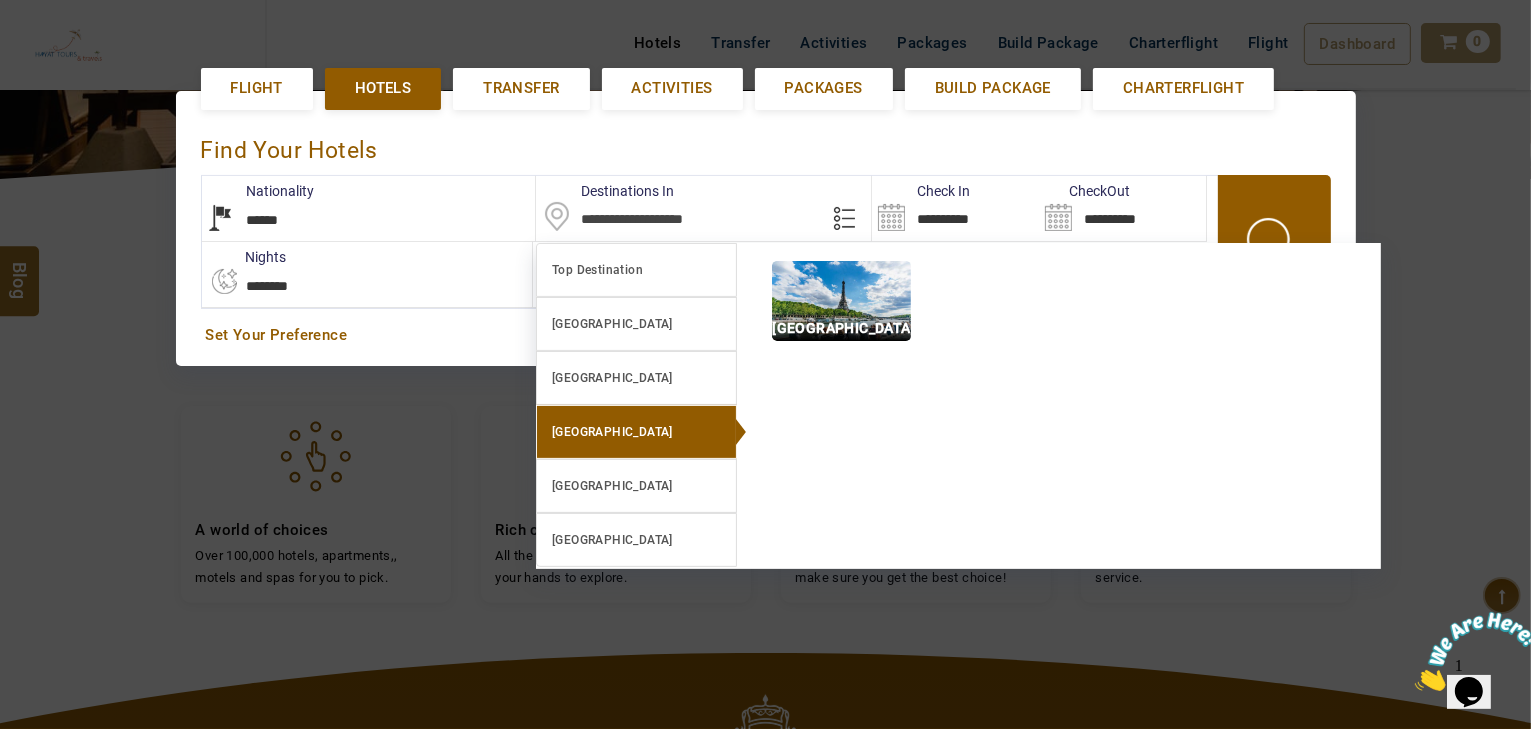 click on "Paris" at bounding box center (1064, 308) 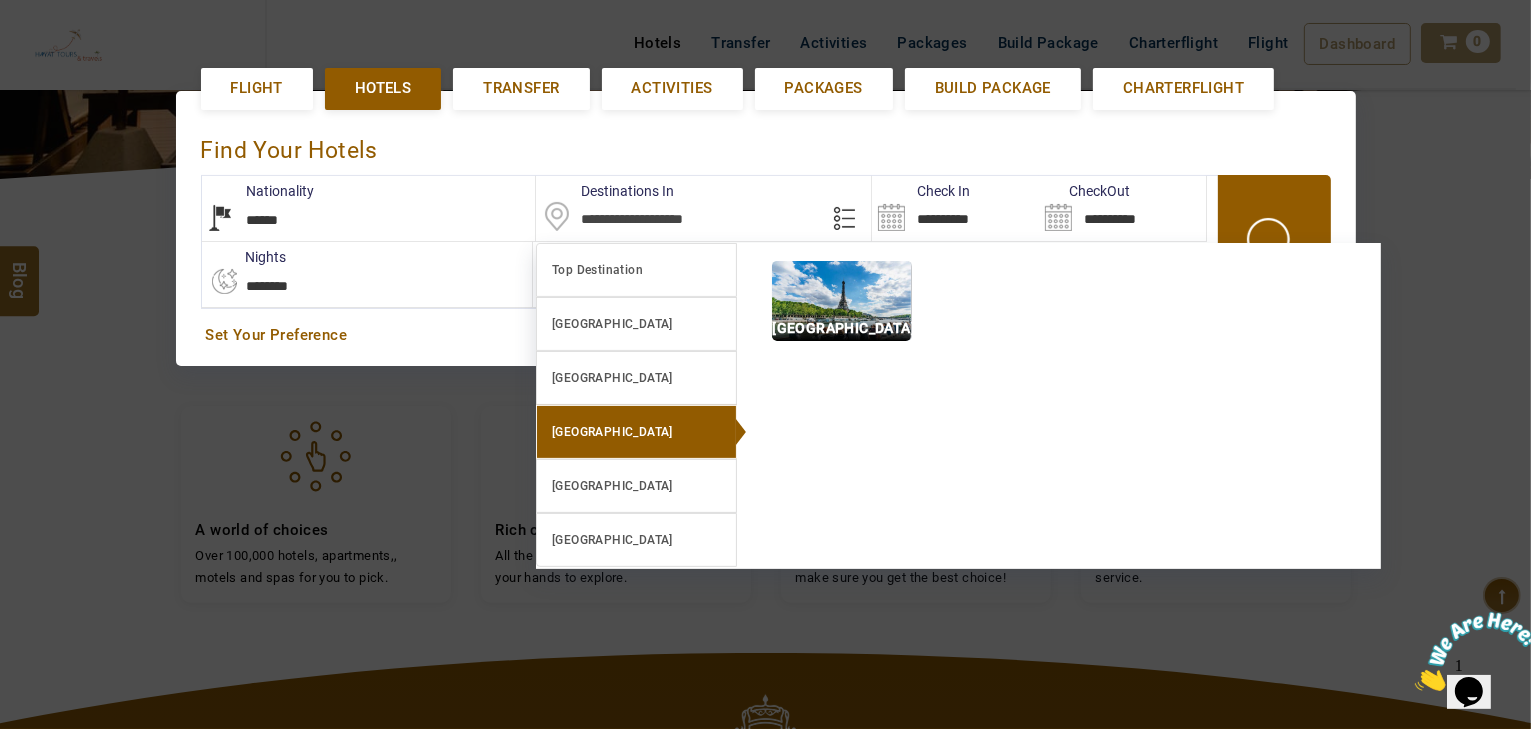 click at bounding box center (841, 301) 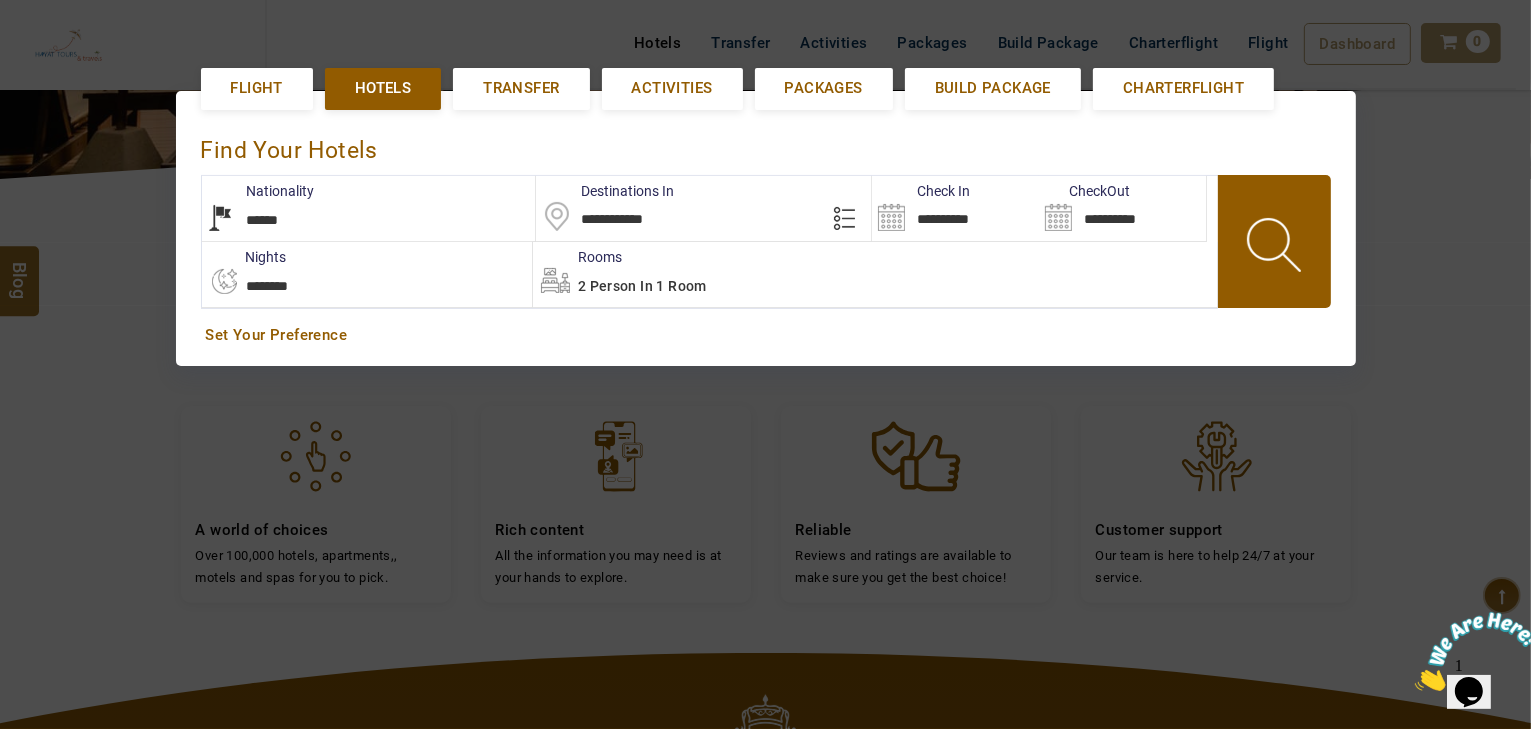 click on "**********" at bounding box center (955, 208) 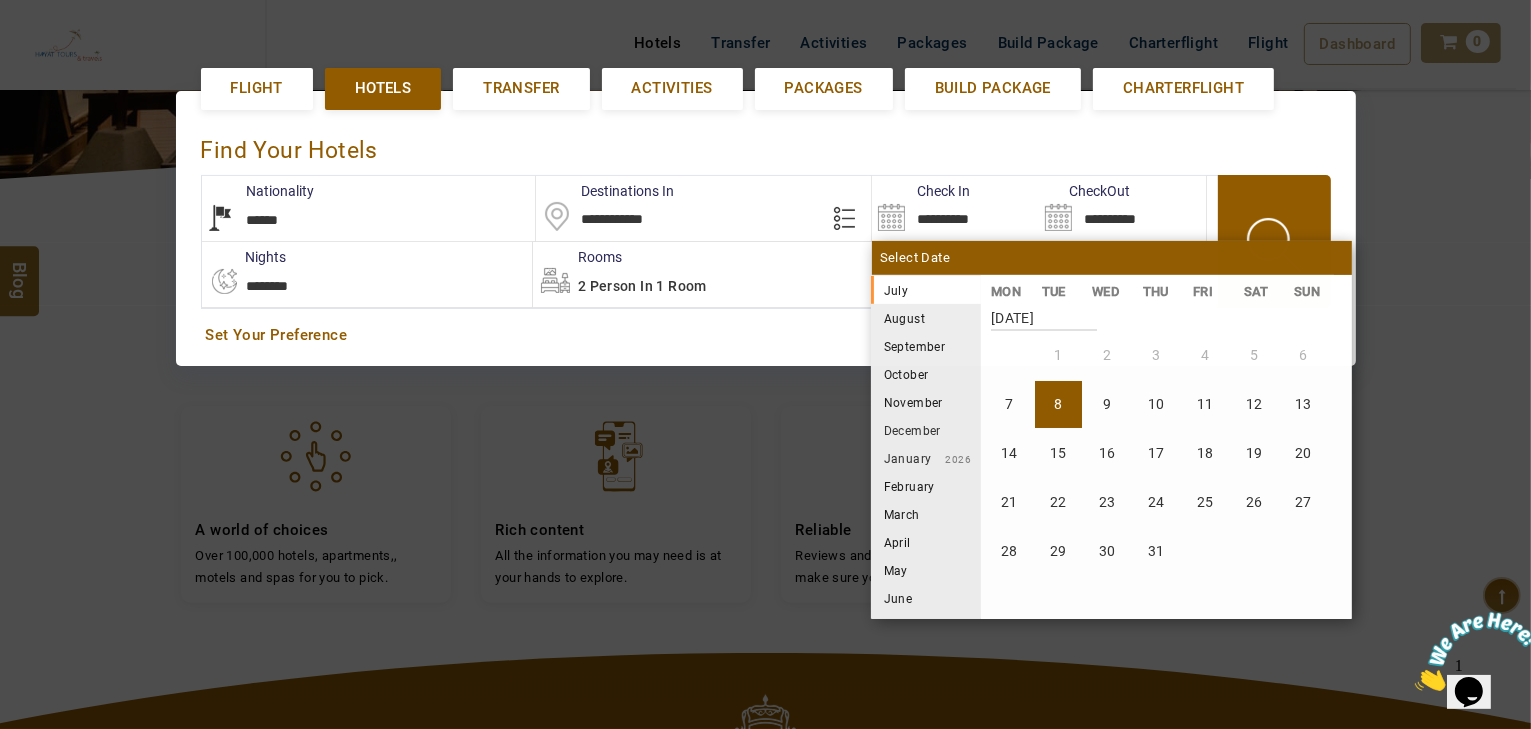 click on "**********" at bounding box center [955, 208] 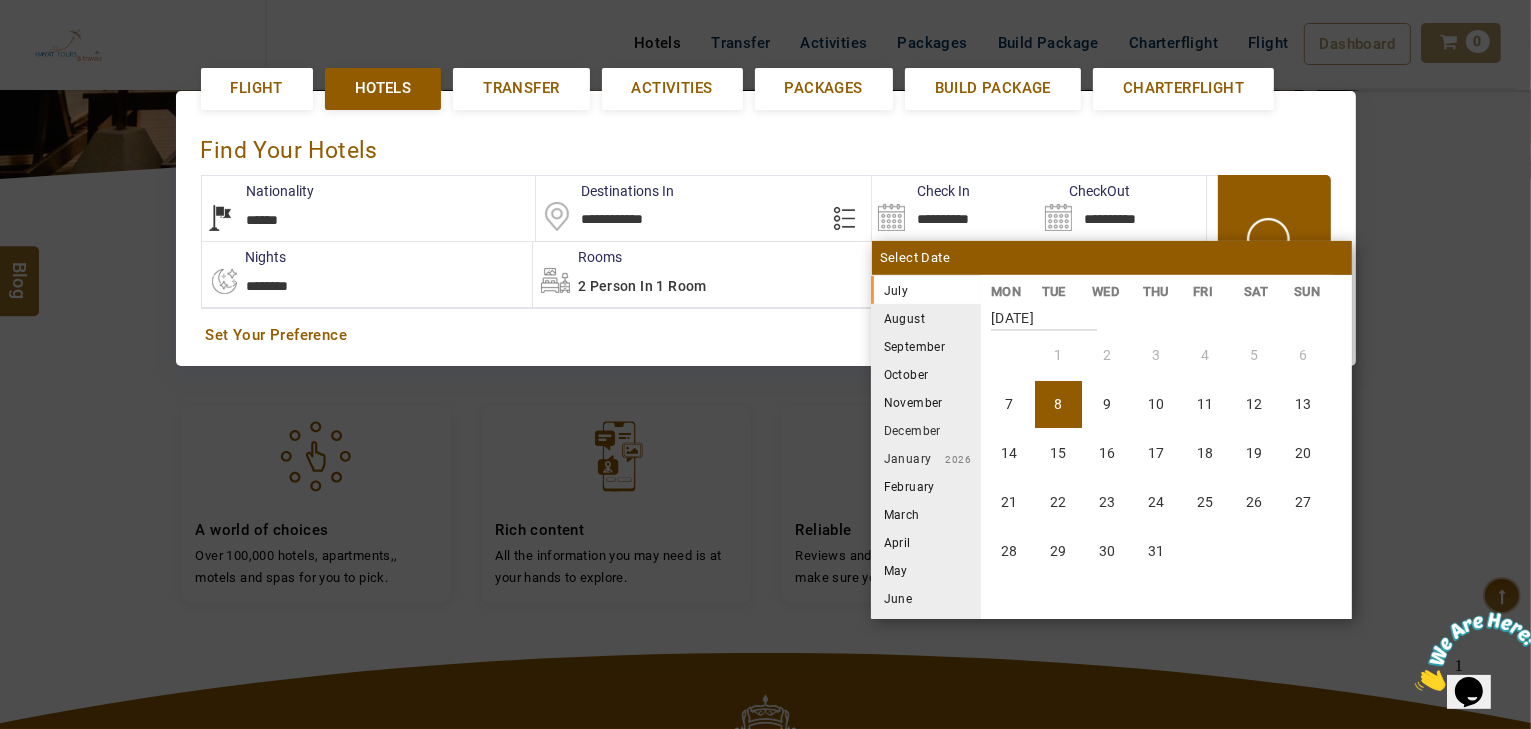 click on "August" at bounding box center [926, 318] 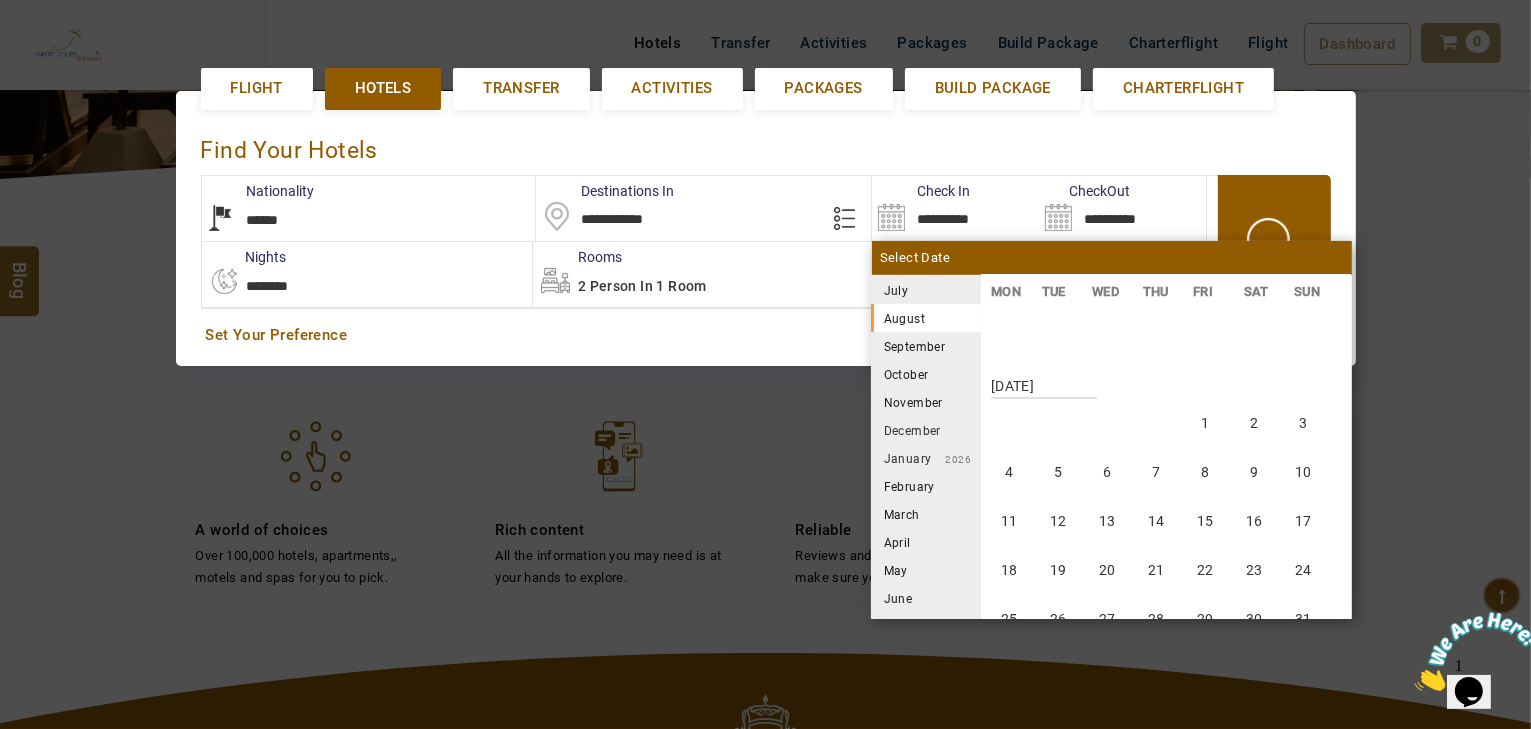 scroll, scrollTop: 370, scrollLeft: 0, axis: vertical 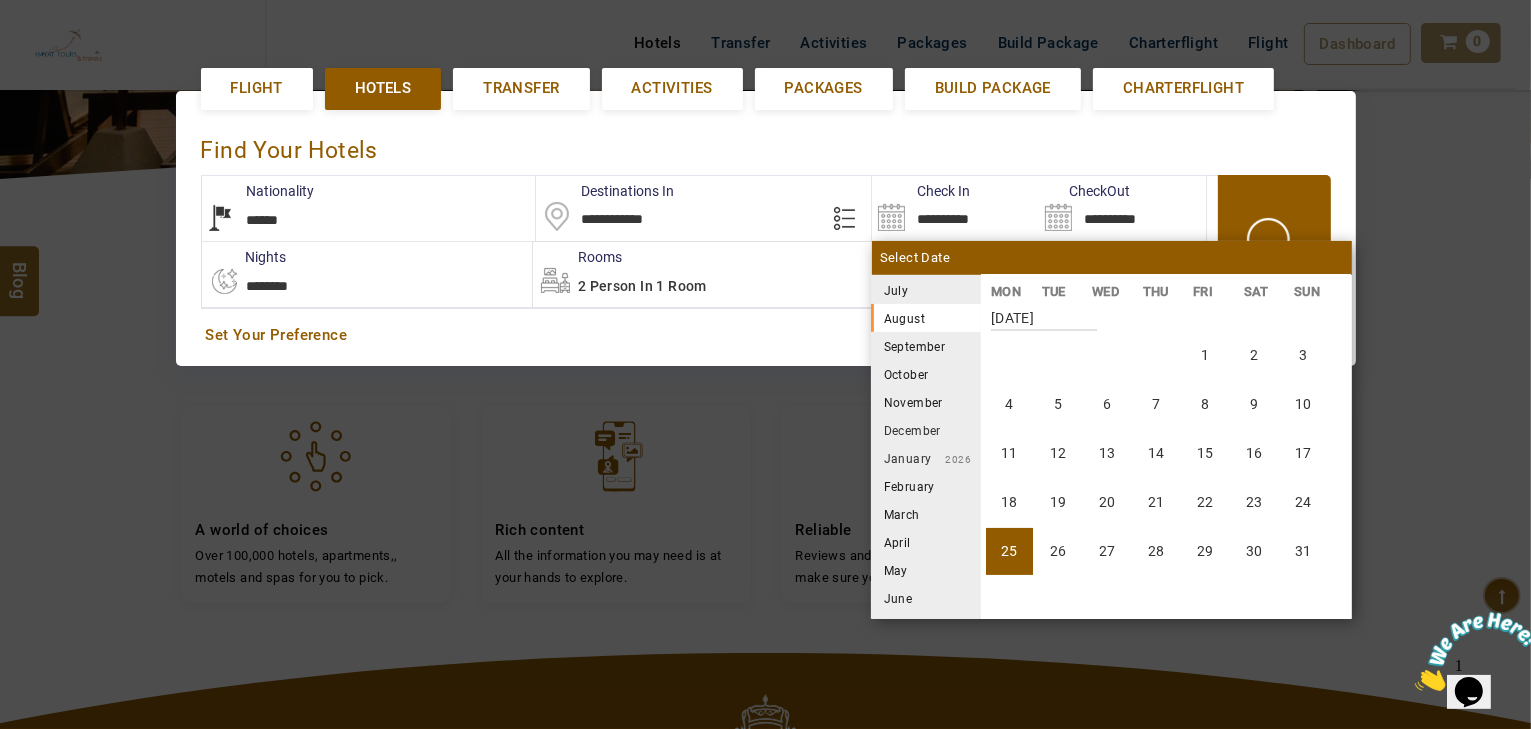 click on "25" at bounding box center [1009, 551] 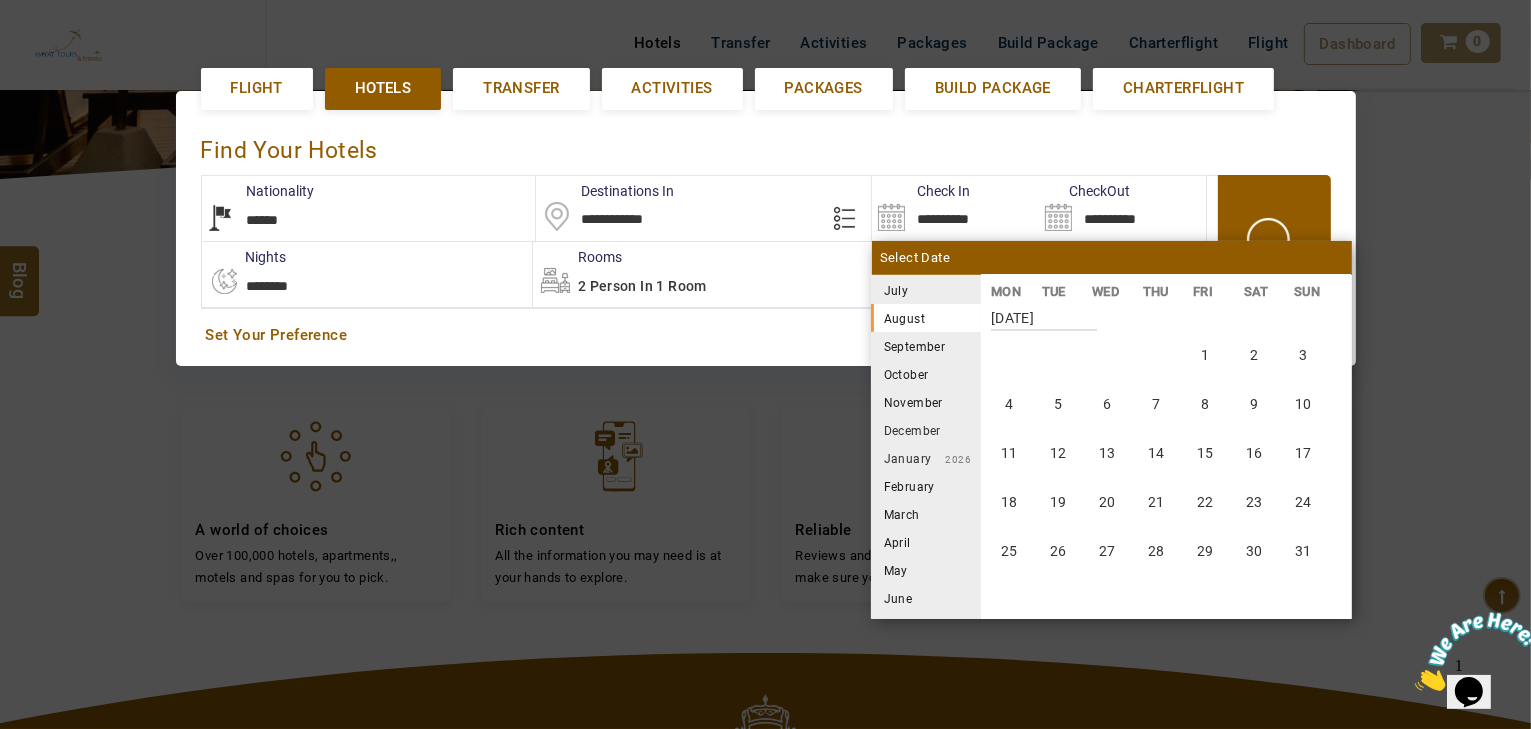 type on "**********" 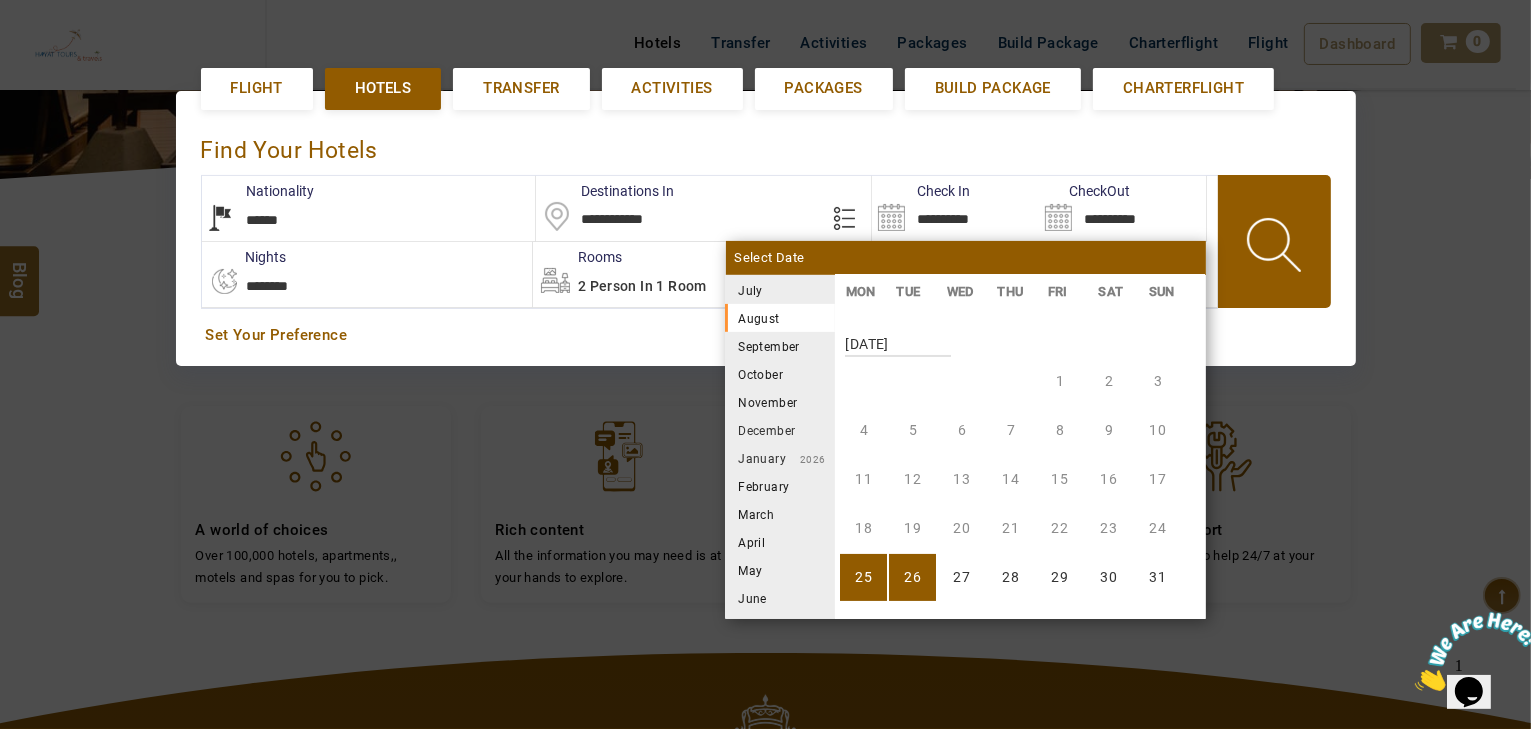 drag, startPoint x: 422, startPoint y: 296, endPoint x: 390, endPoint y: 302, distance: 32.55764 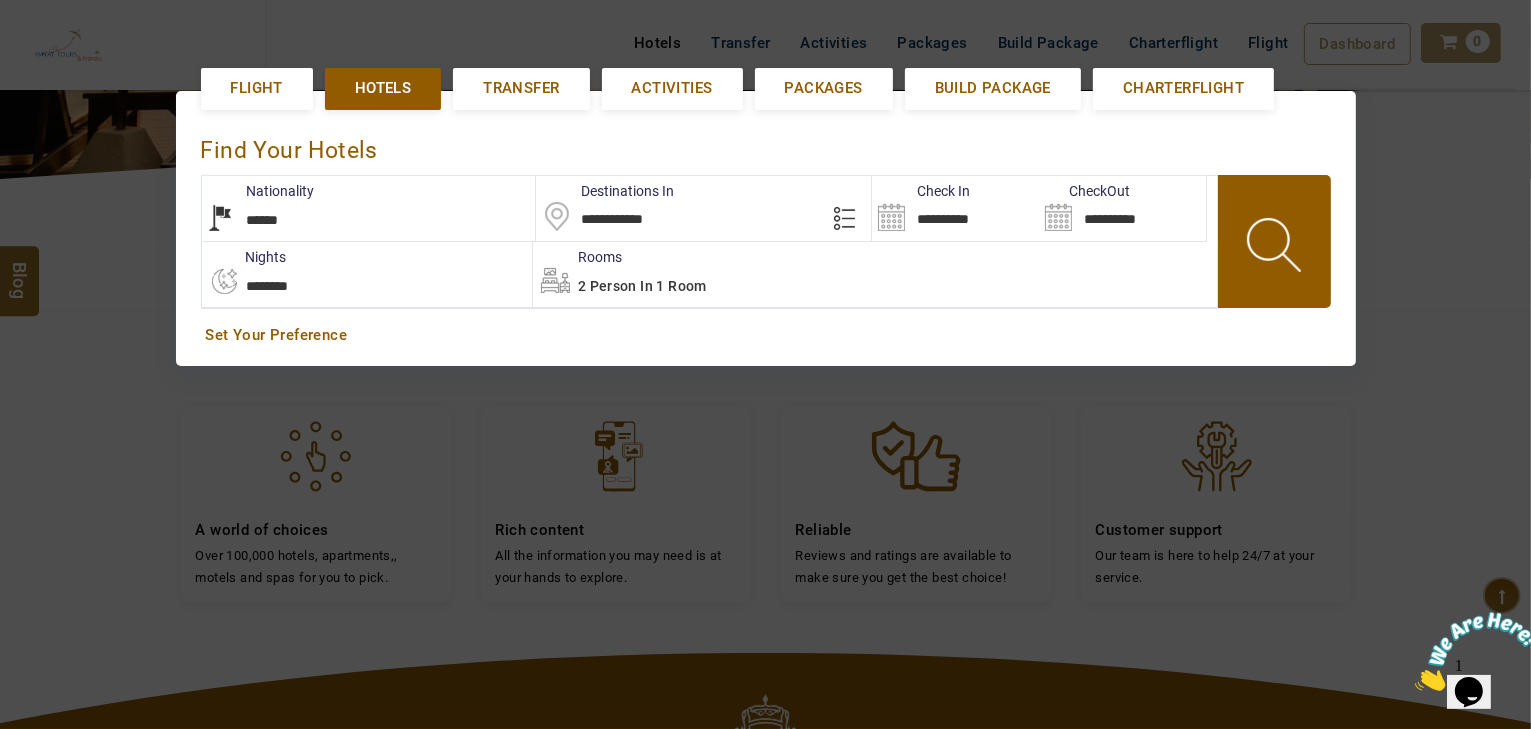 select on "*" 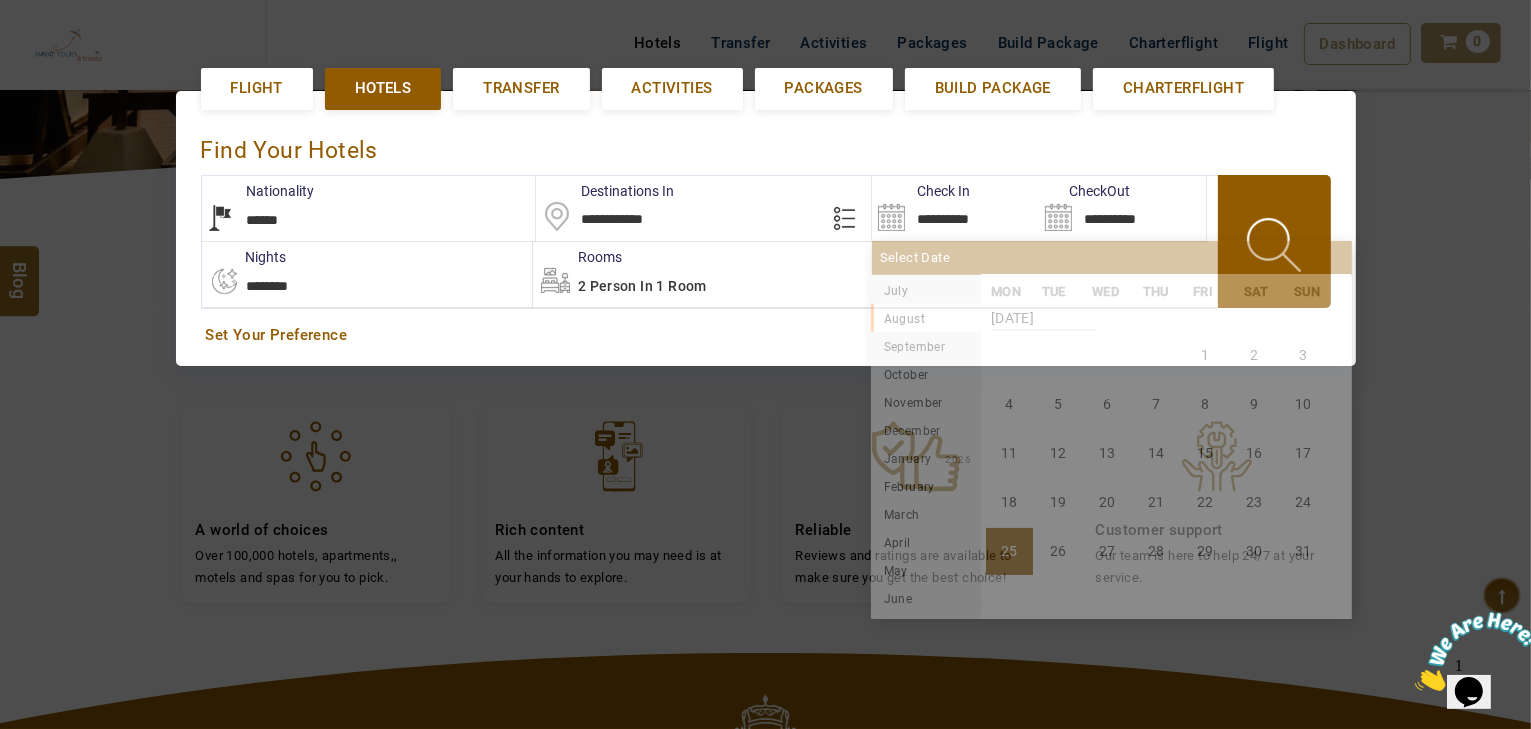 click on "**********" at bounding box center (955, 208) 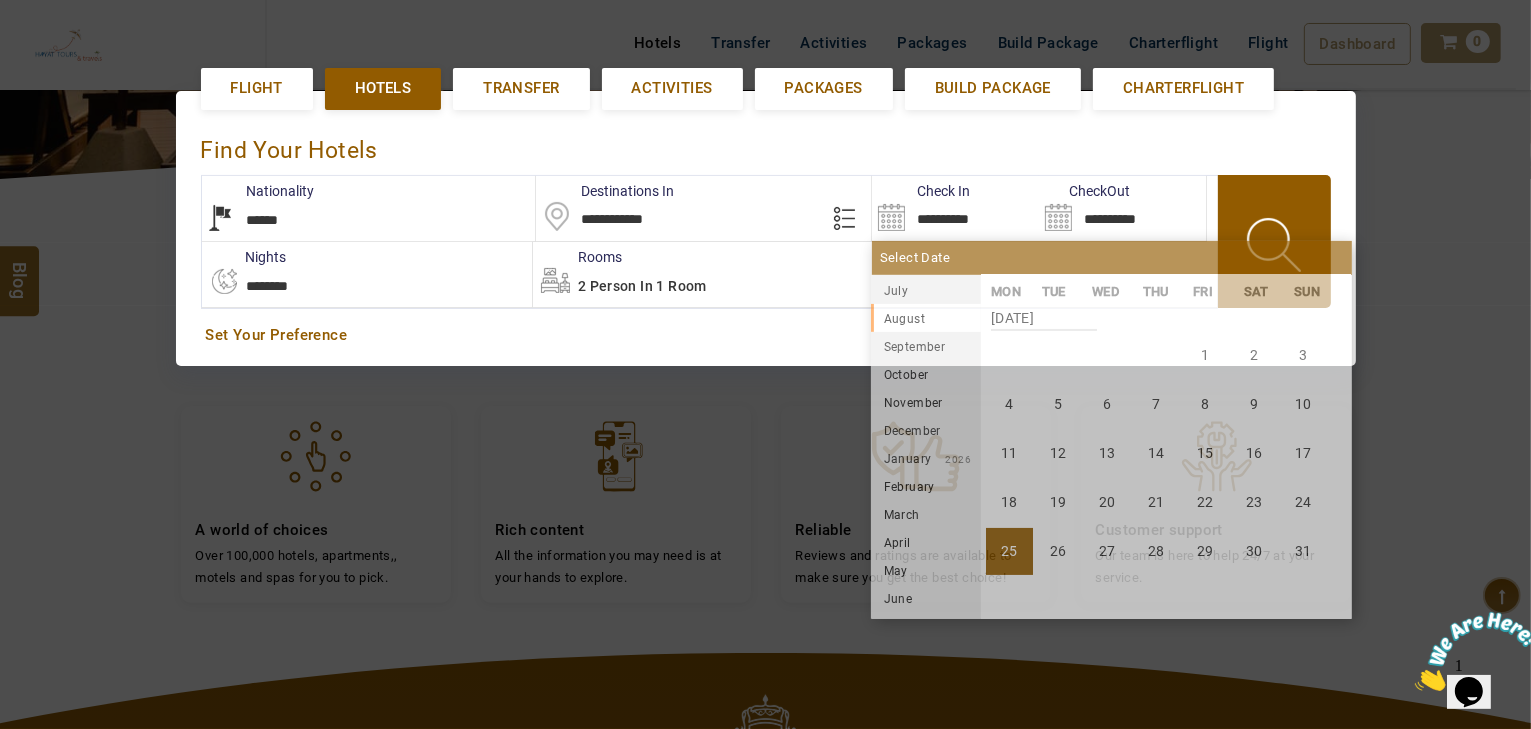 click on "Find Your Hotels" at bounding box center [766, 145] 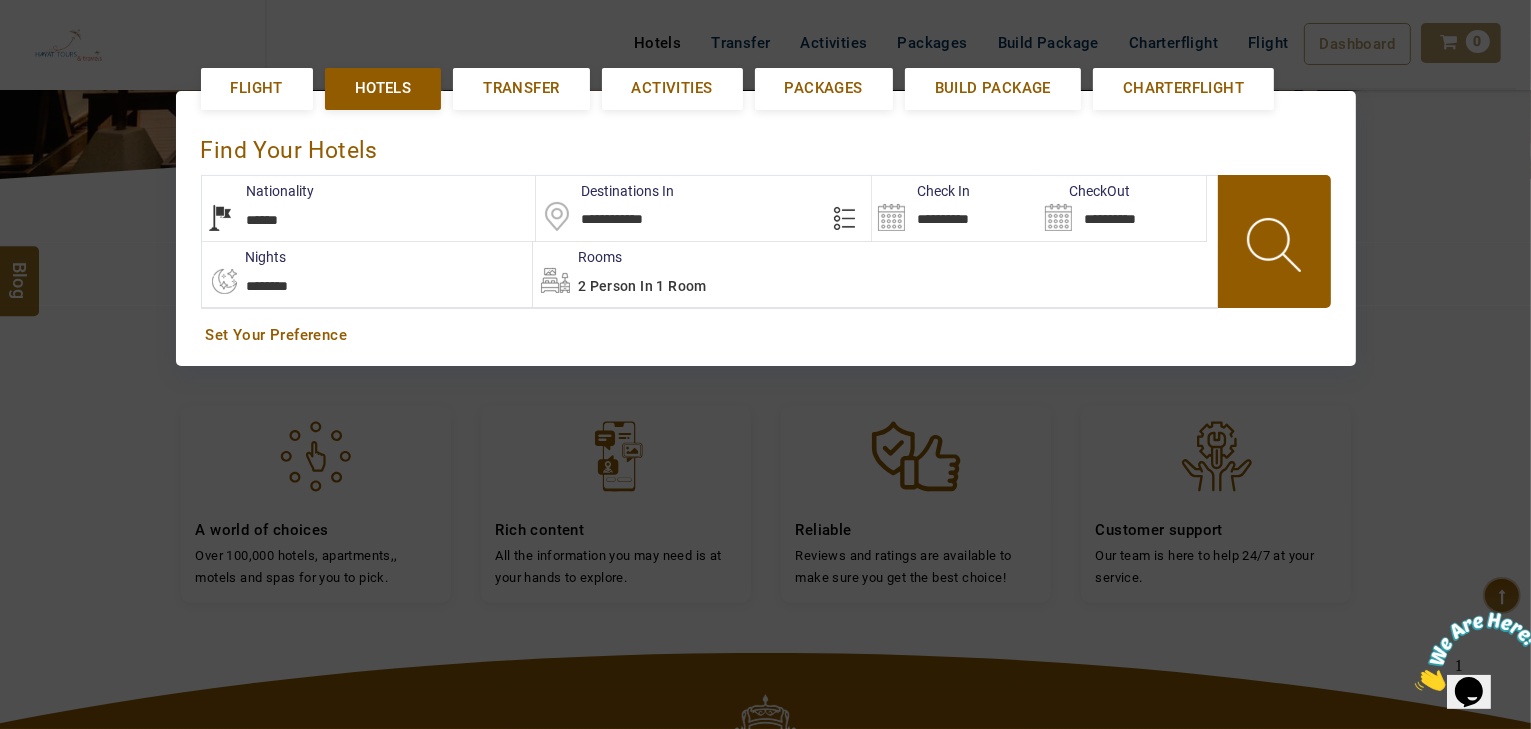click at bounding box center (1276, 248) 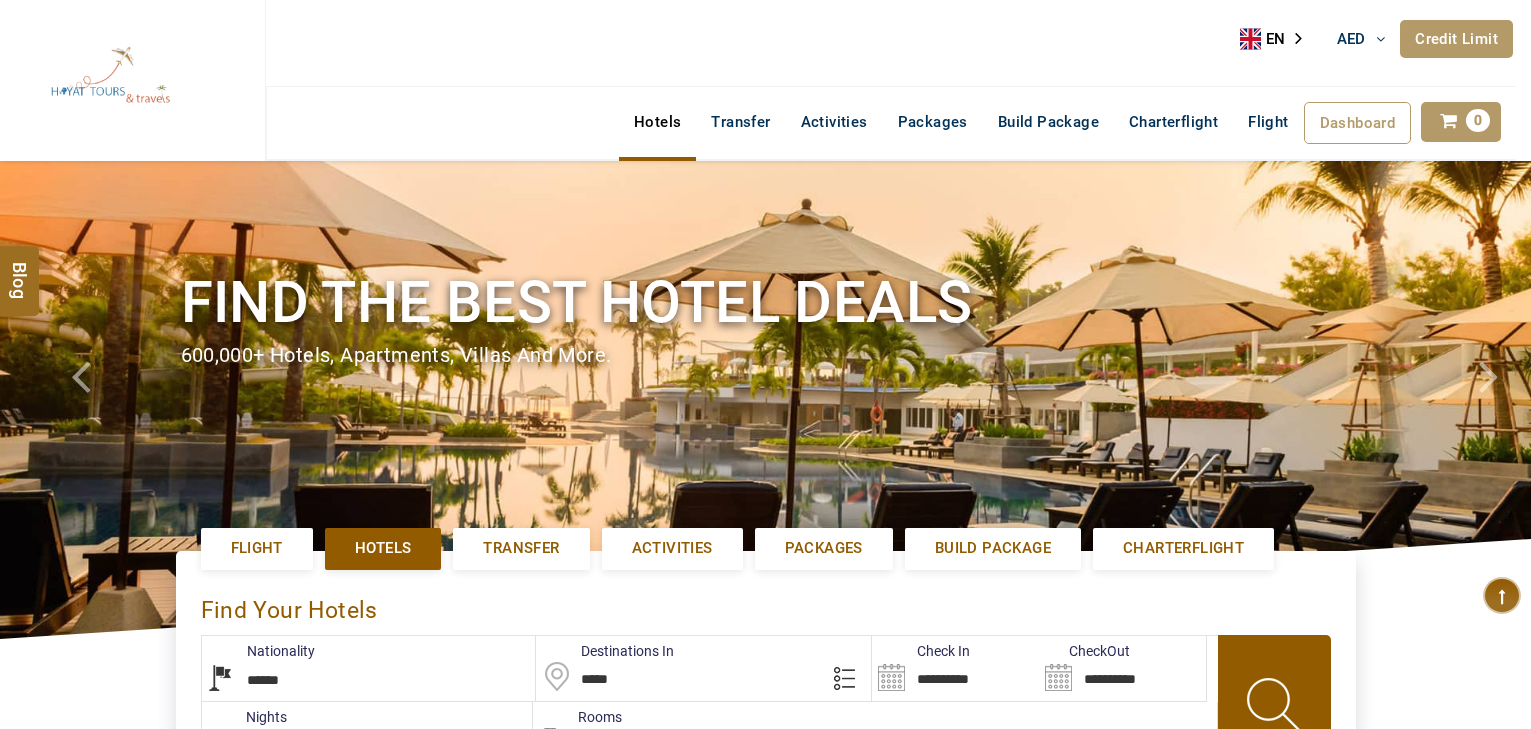 select on "******" 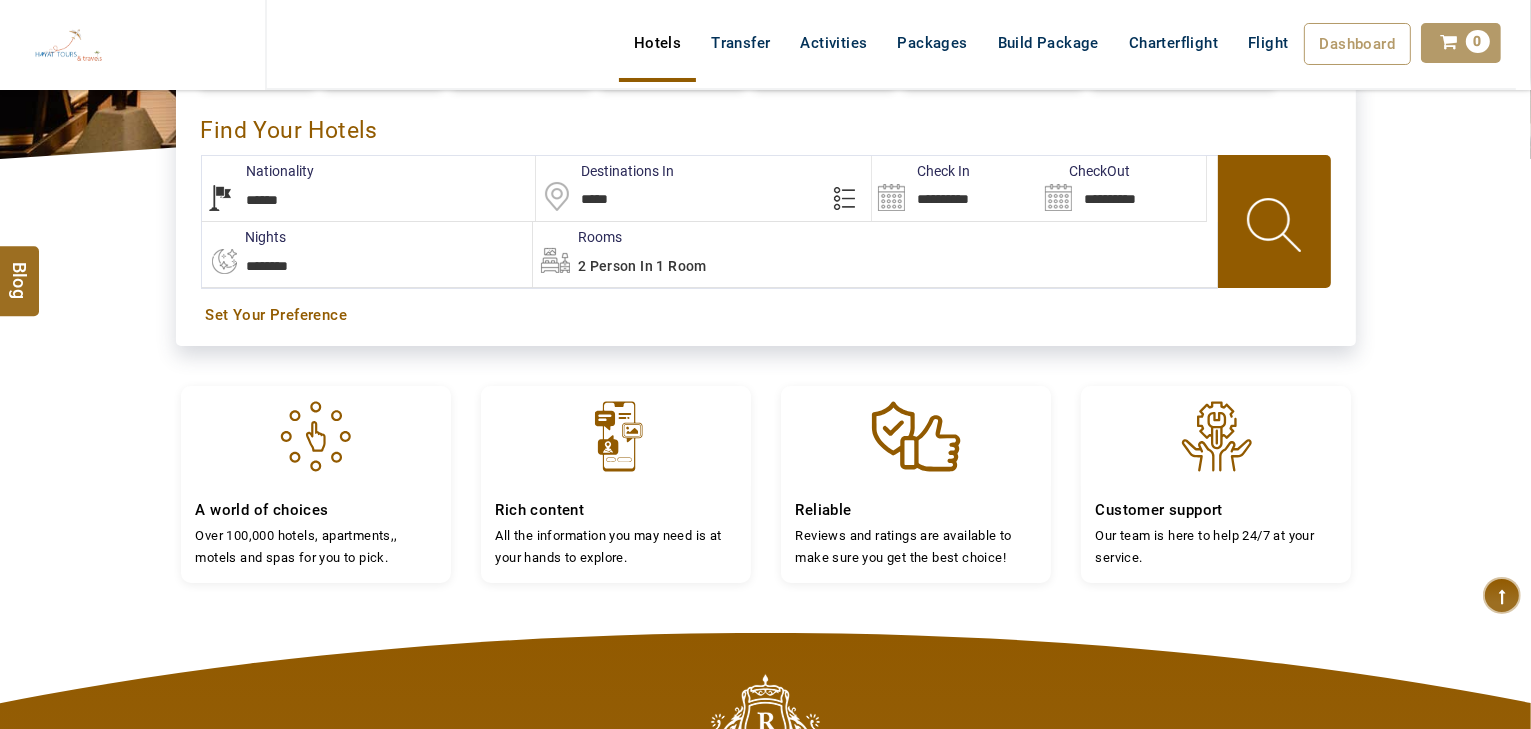 click on "*****" at bounding box center (703, 188) 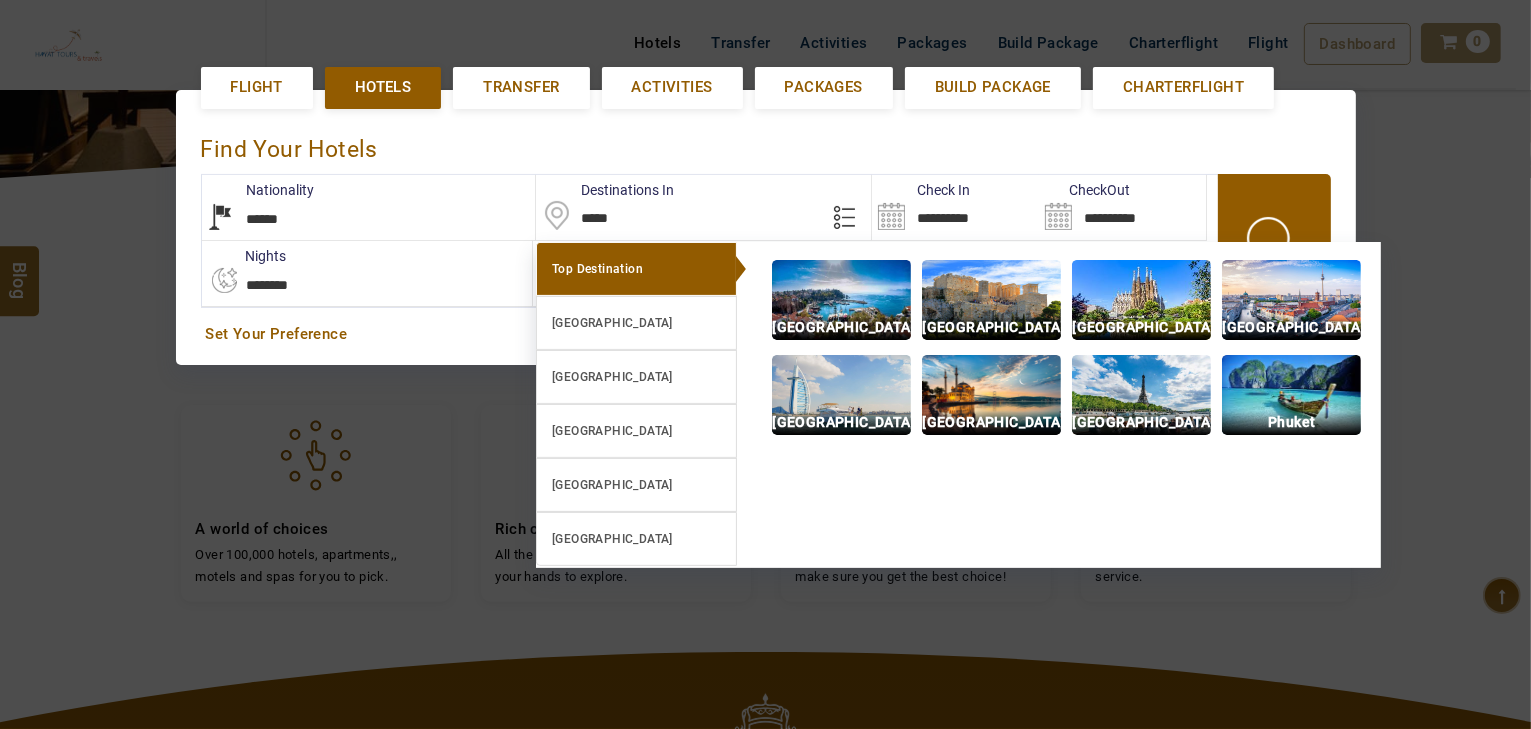scroll, scrollTop: 460, scrollLeft: 0, axis: vertical 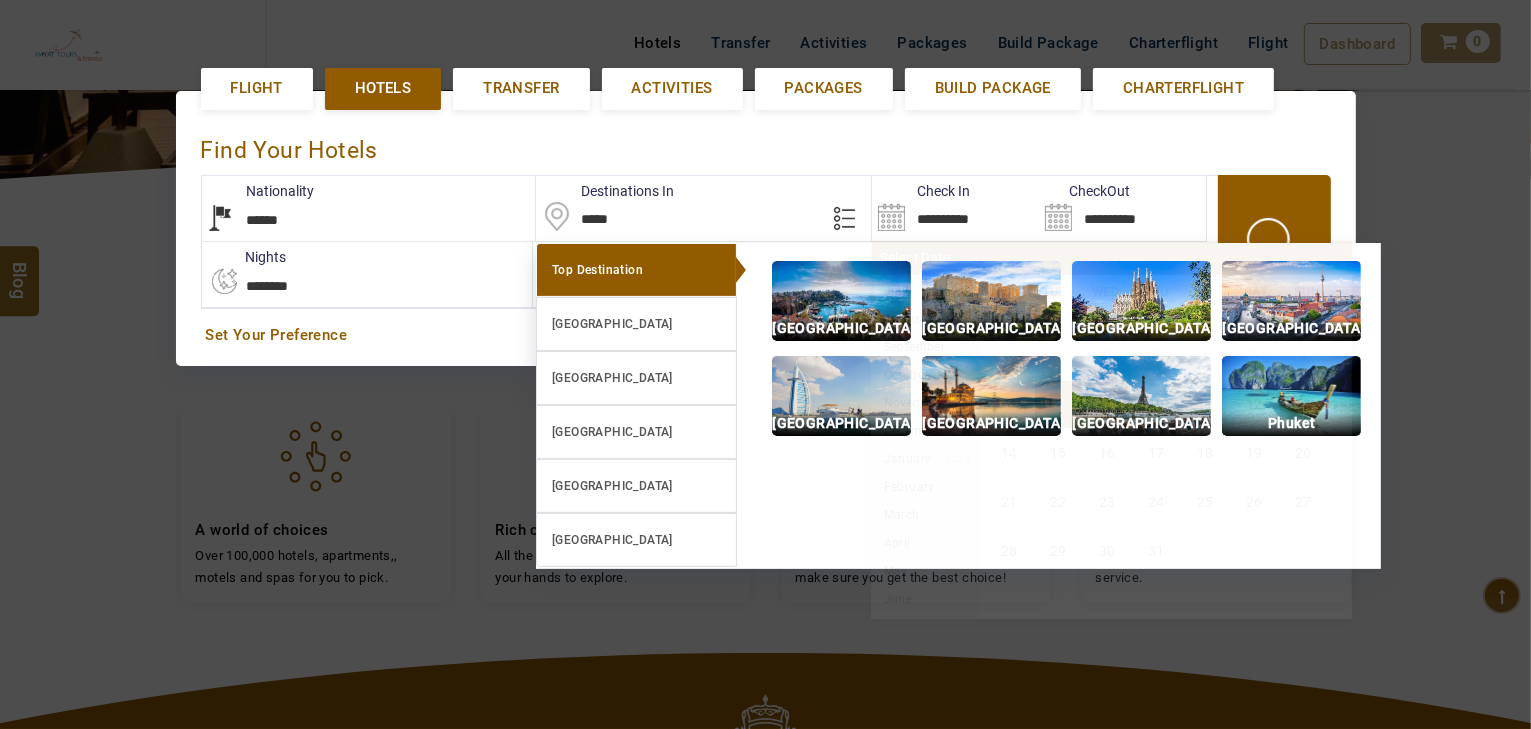 click on "**********" at bounding box center [955, 208] 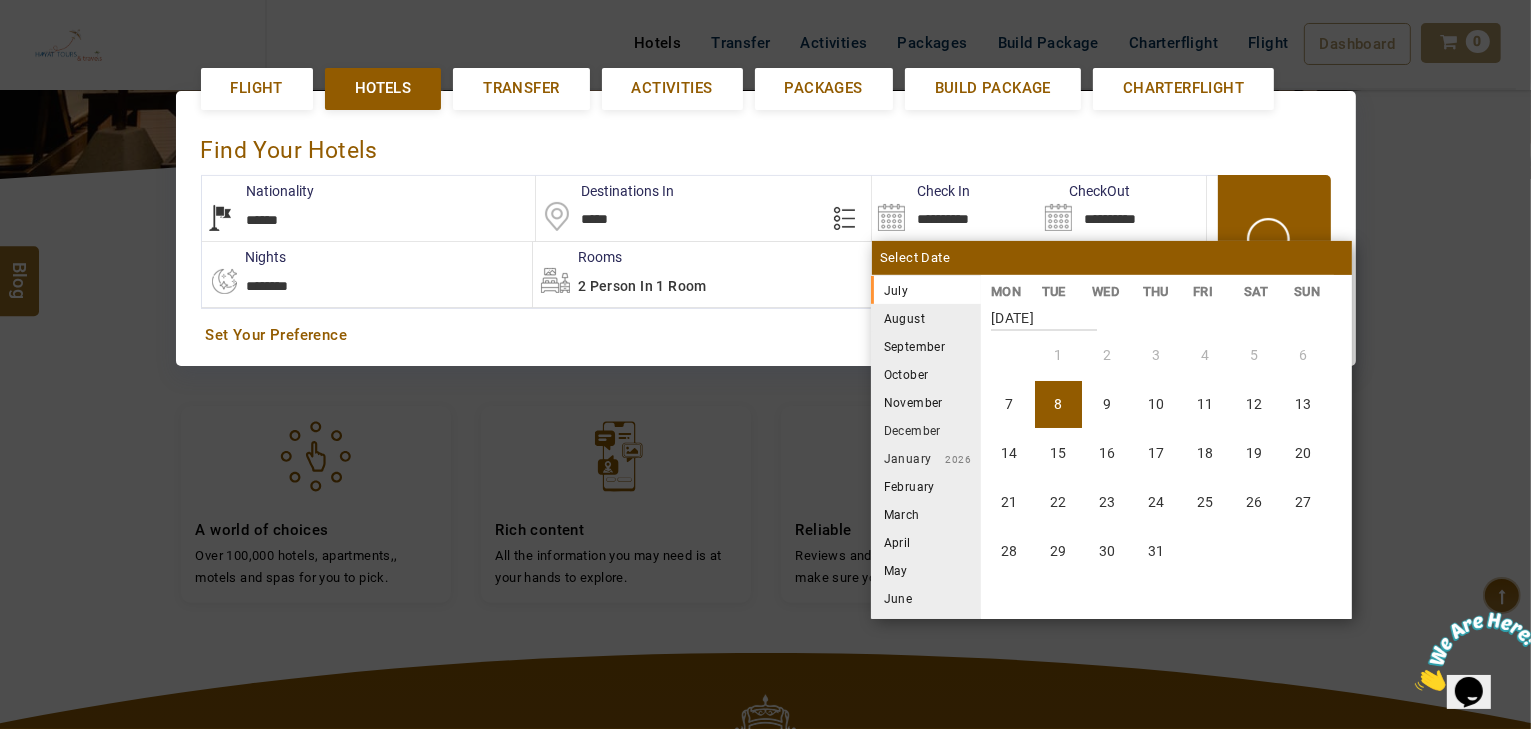 scroll, scrollTop: 0, scrollLeft: 0, axis: both 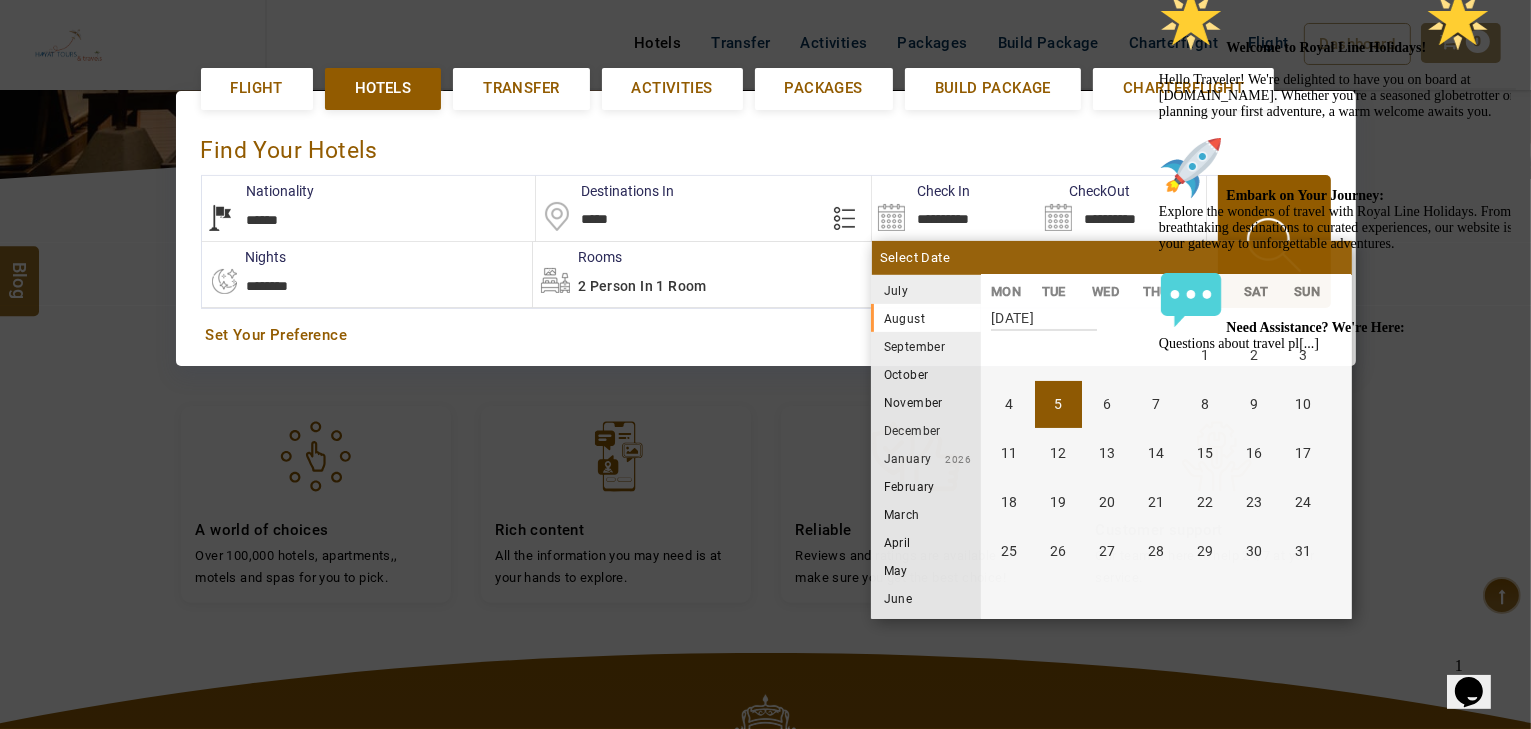 click on "5" at bounding box center [1058, 404] 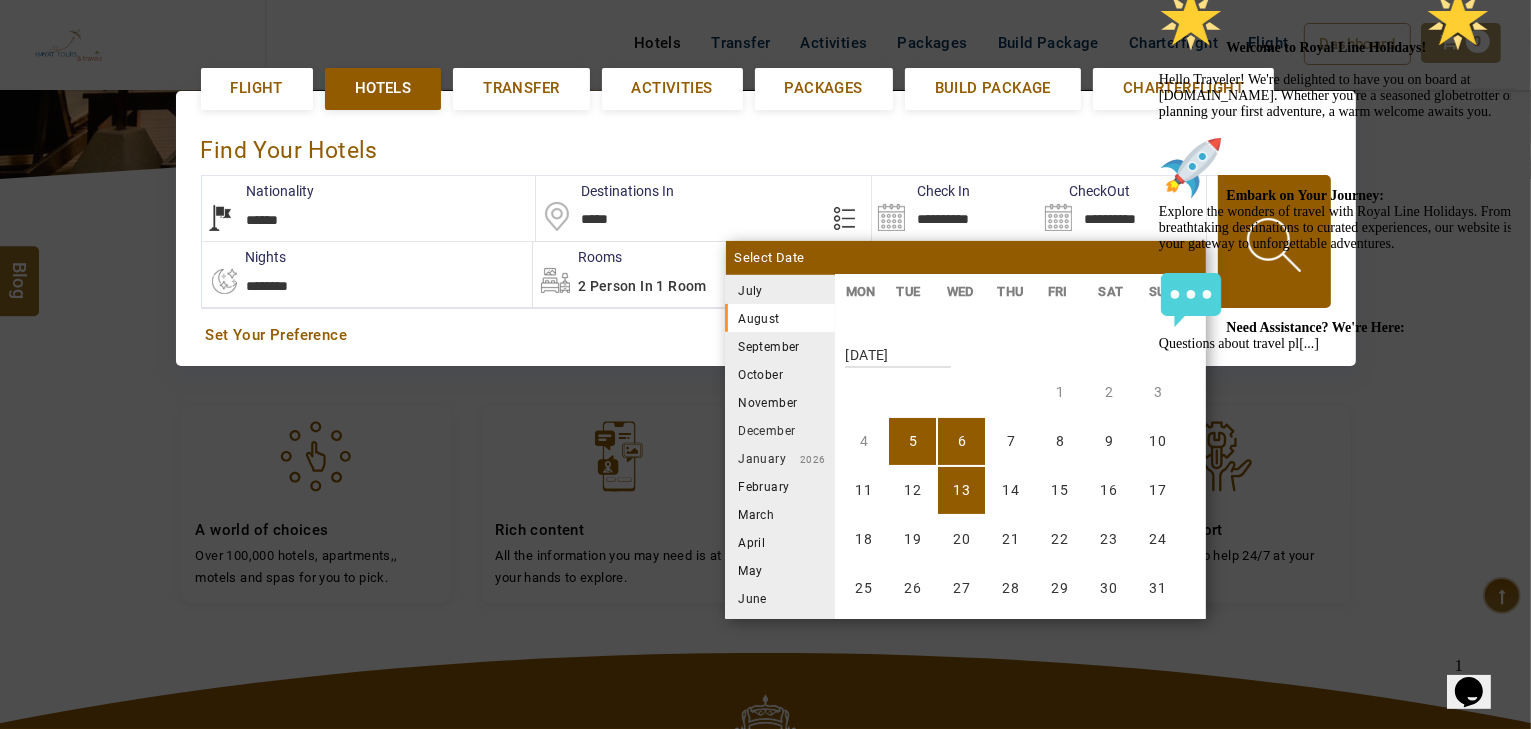 scroll, scrollTop: 370, scrollLeft: 0, axis: vertical 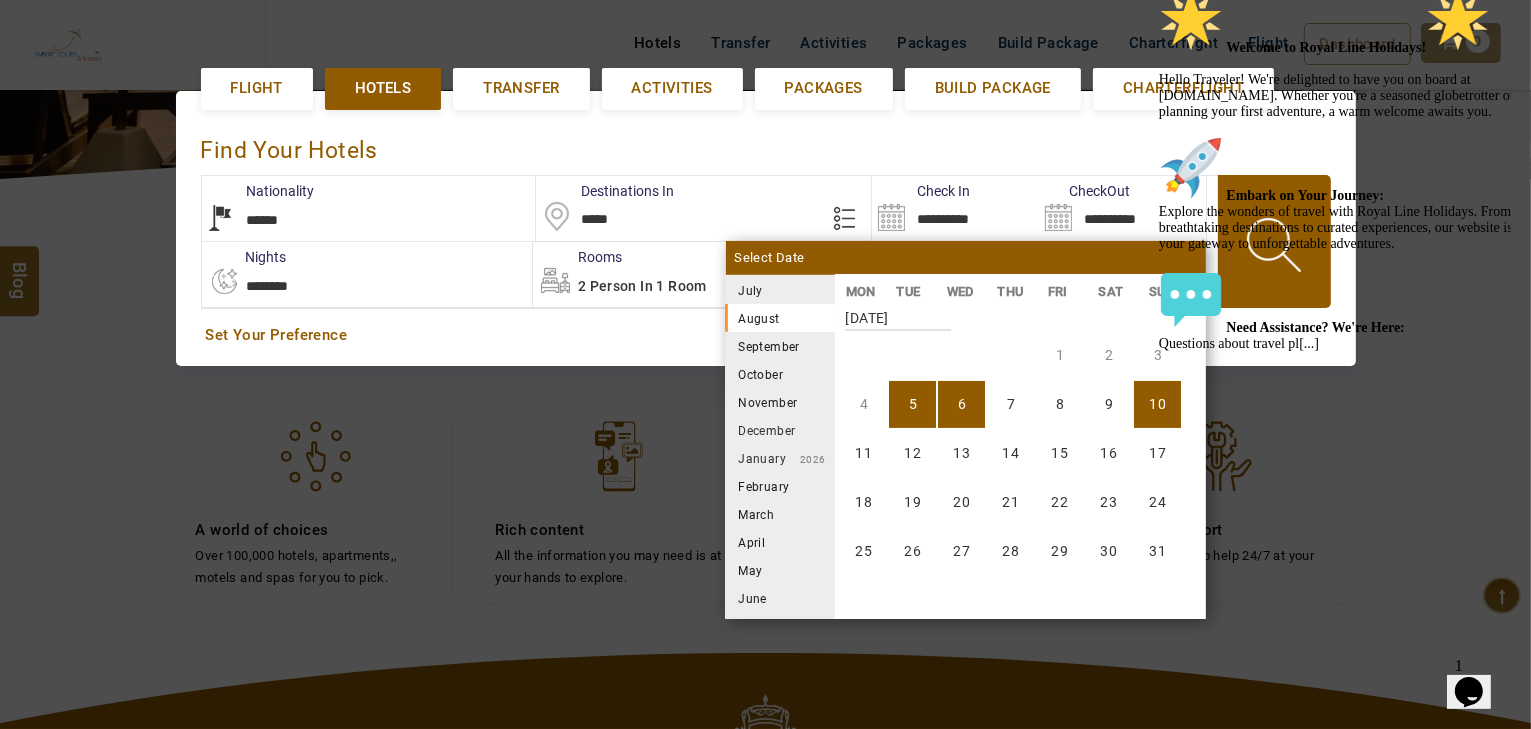 click on "10" at bounding box center (1157, 404) 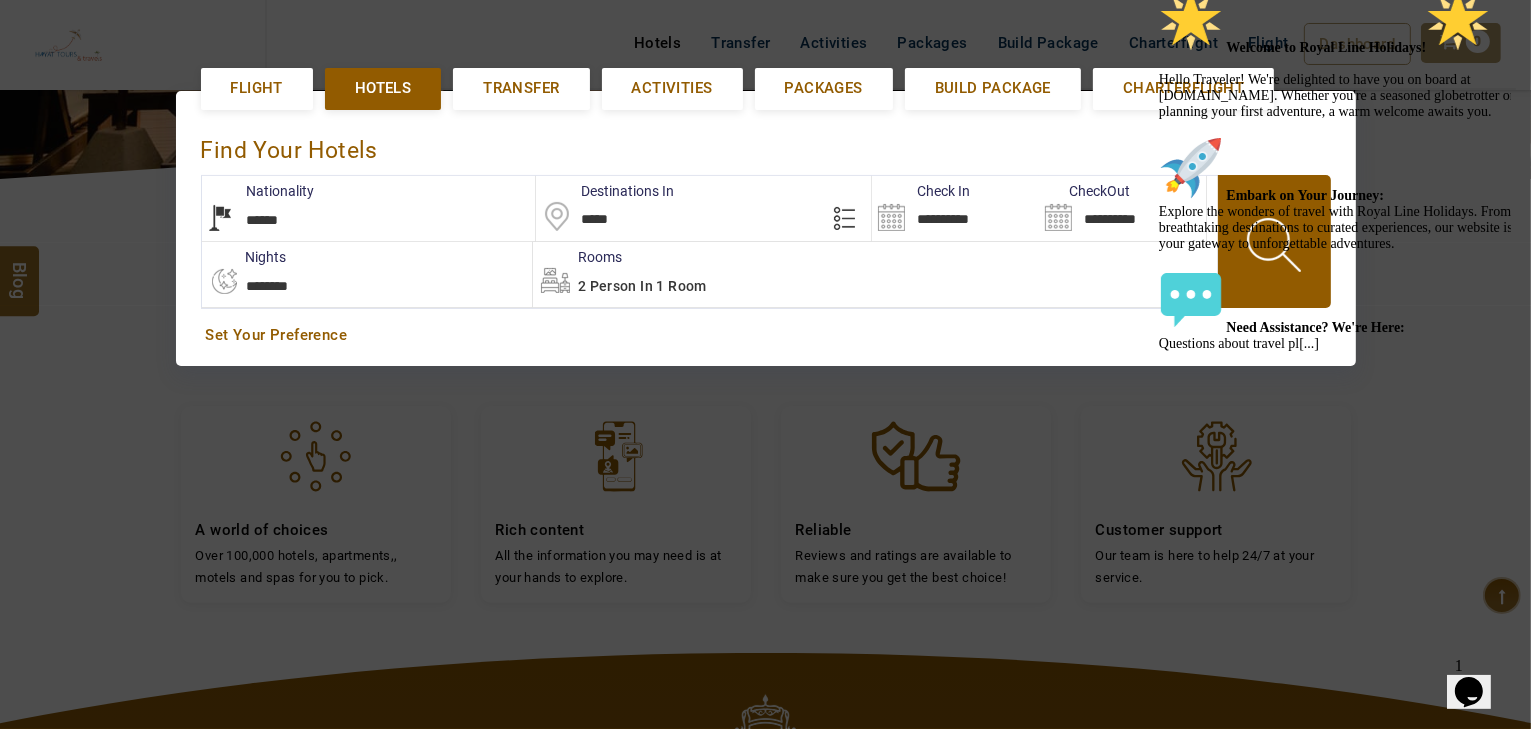 click at bounding box center (1158, -12) 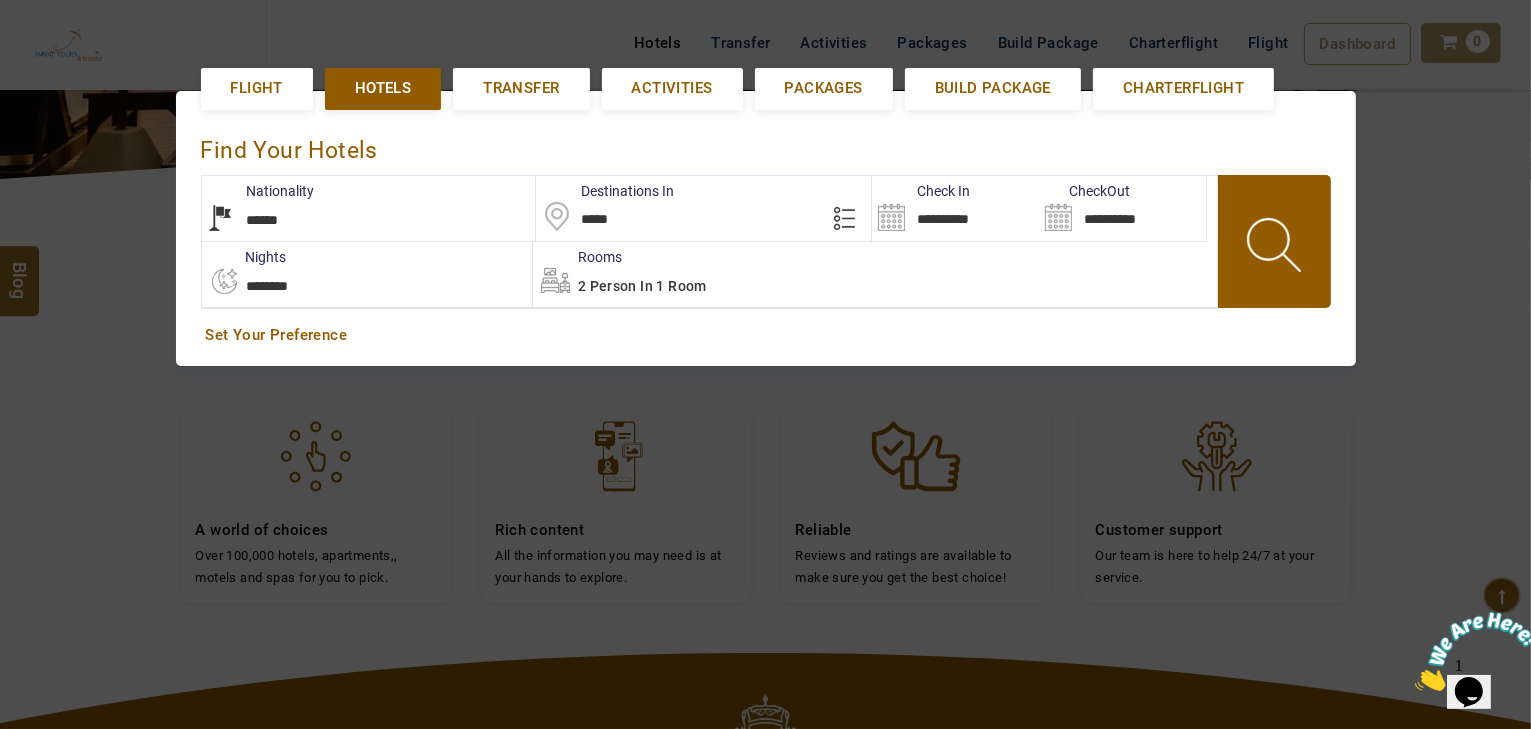 click at bounding box center [1276, 248] 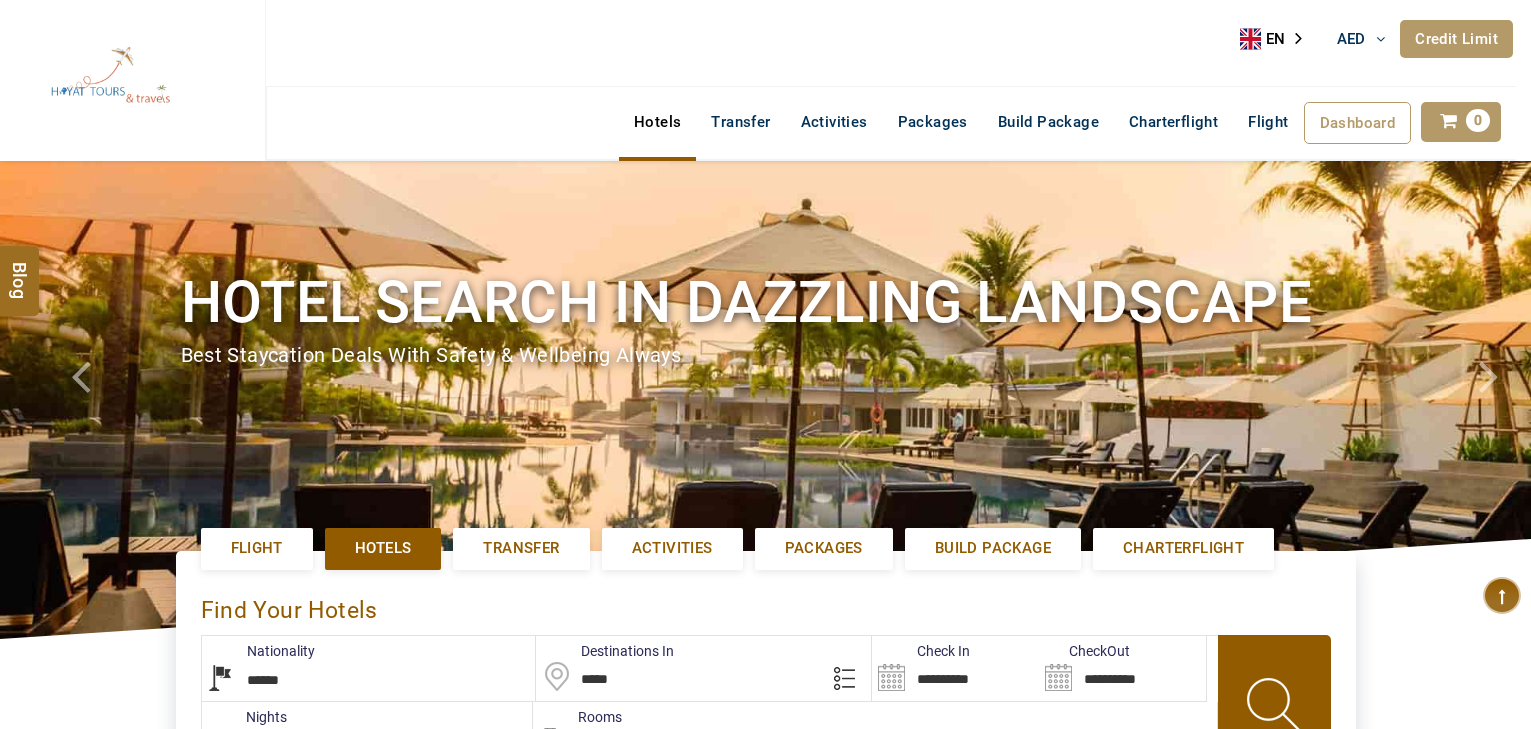 select on "******" 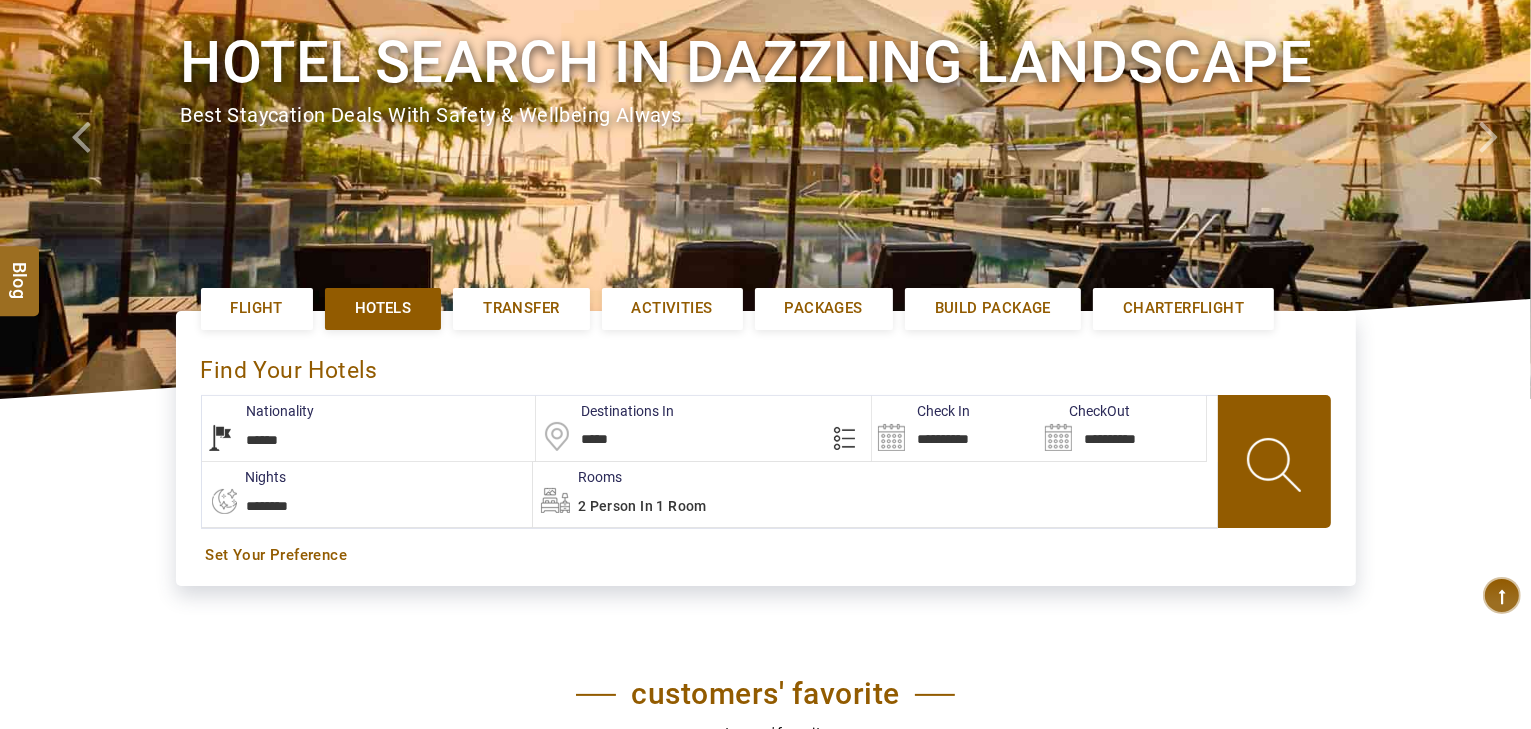 click on "*****" at bounding box center (703, 428) 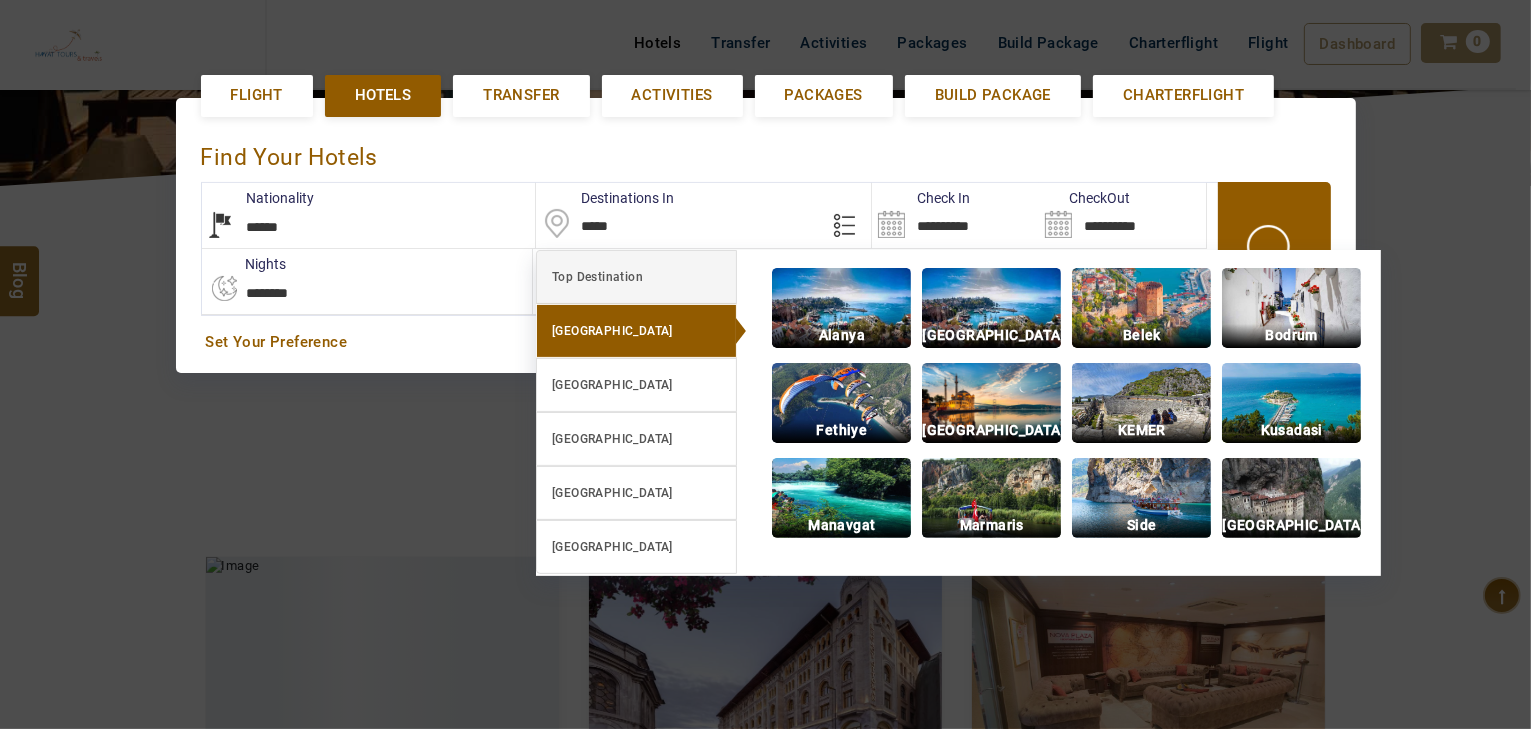 scroll, scrollTop: 460, scrollLeft: 0, axis: vertical 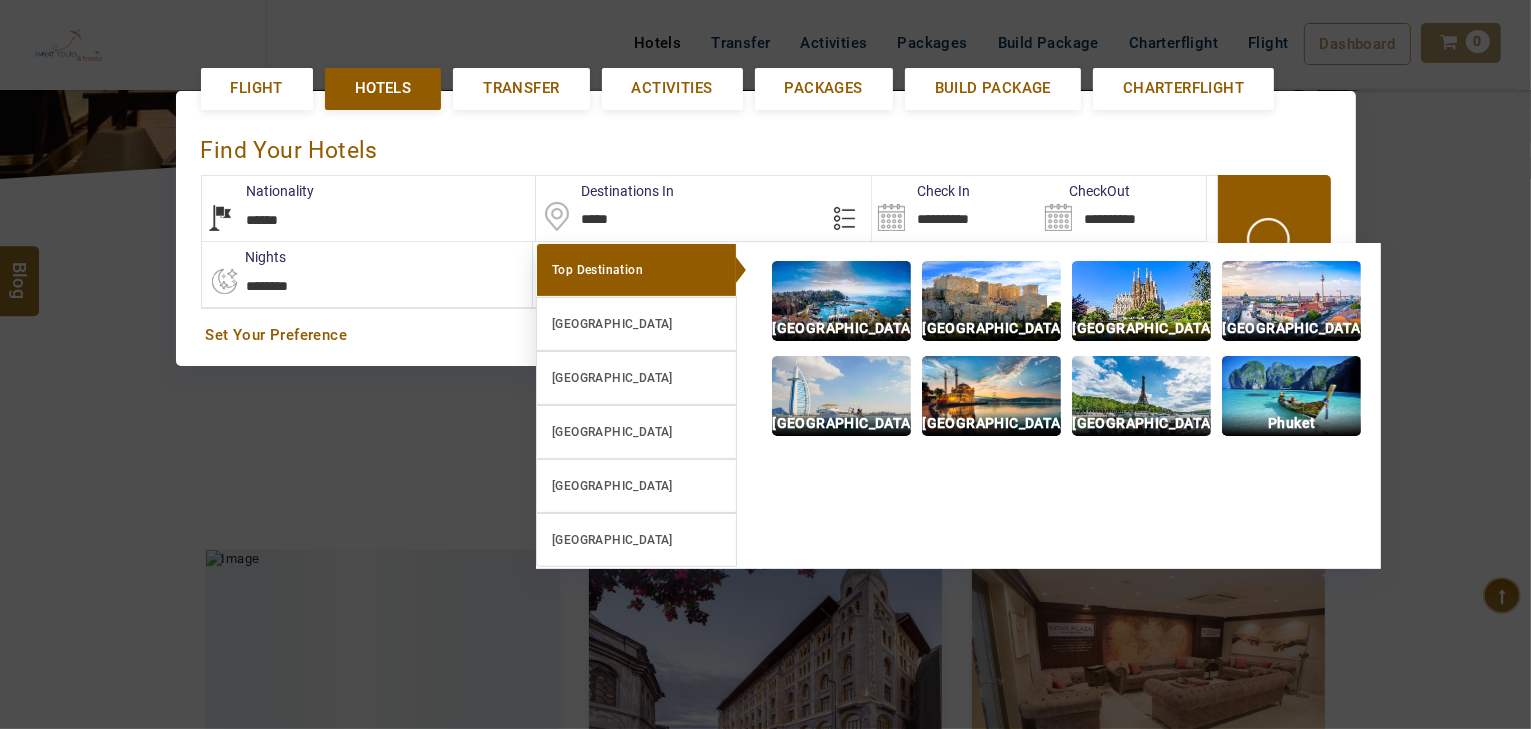 drag, startPoint x: 619, startPoint y: 209, endPoint x: 396, endPoint y: 220, distance: 223.27113 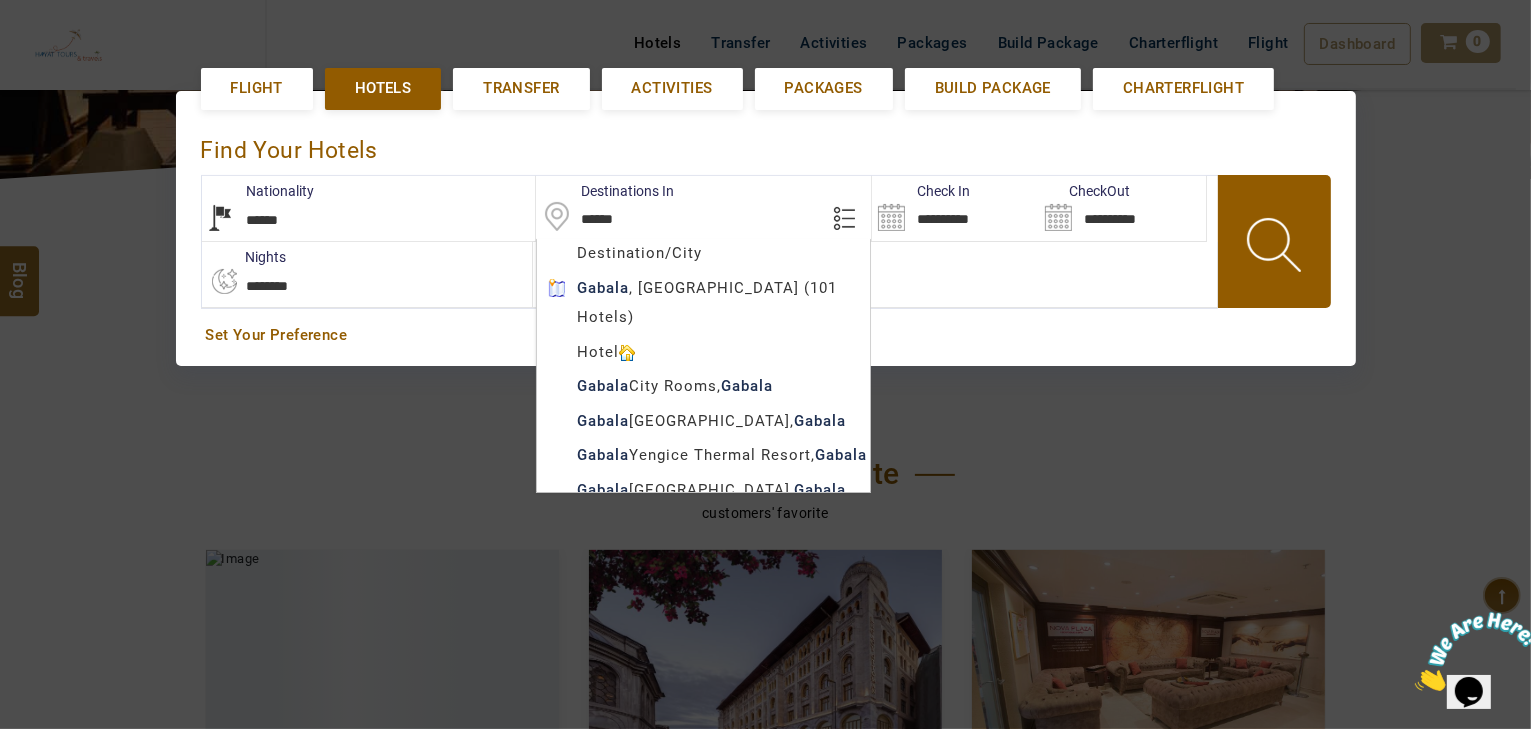 scroll, scrollTop: 0, scrollLeft: 0, axis: both 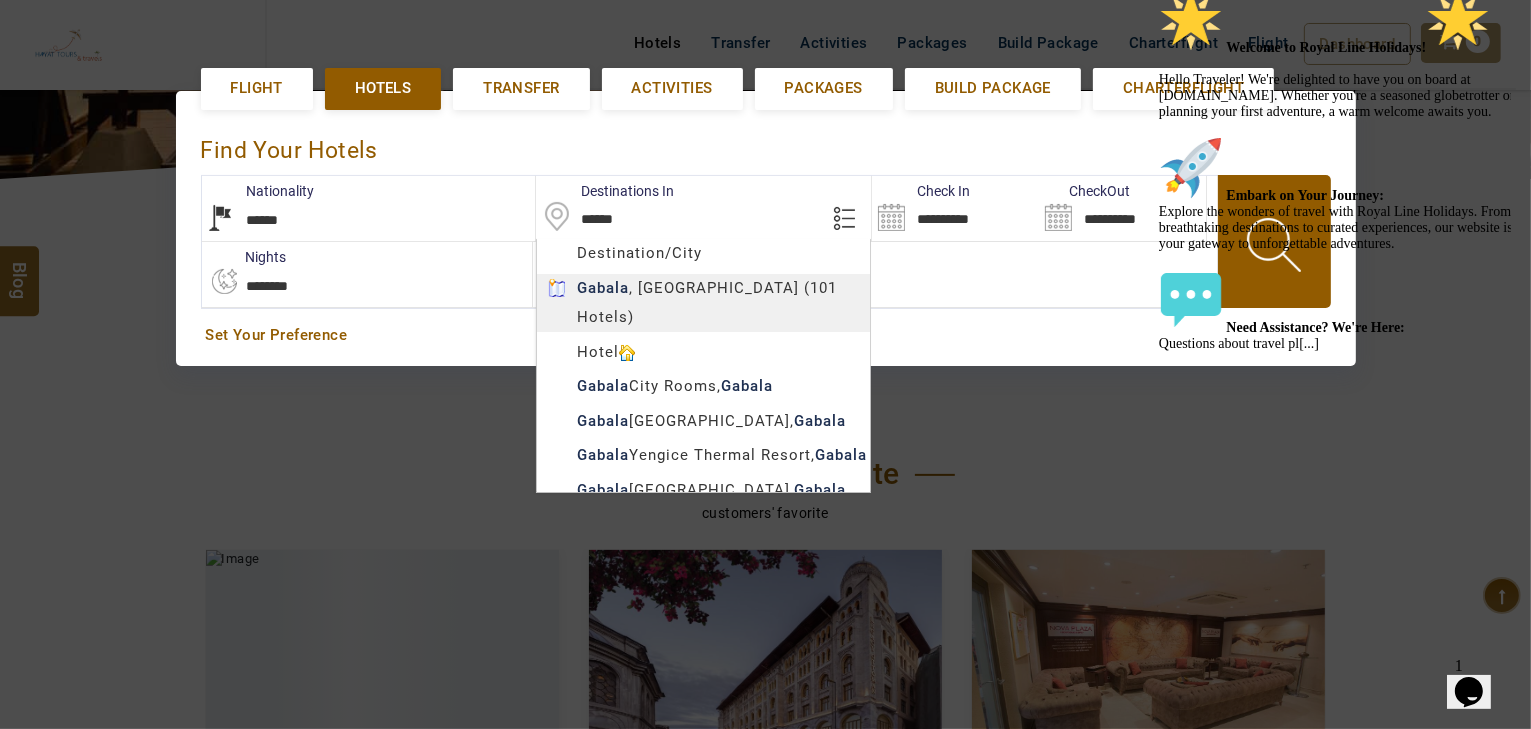 type on "******" 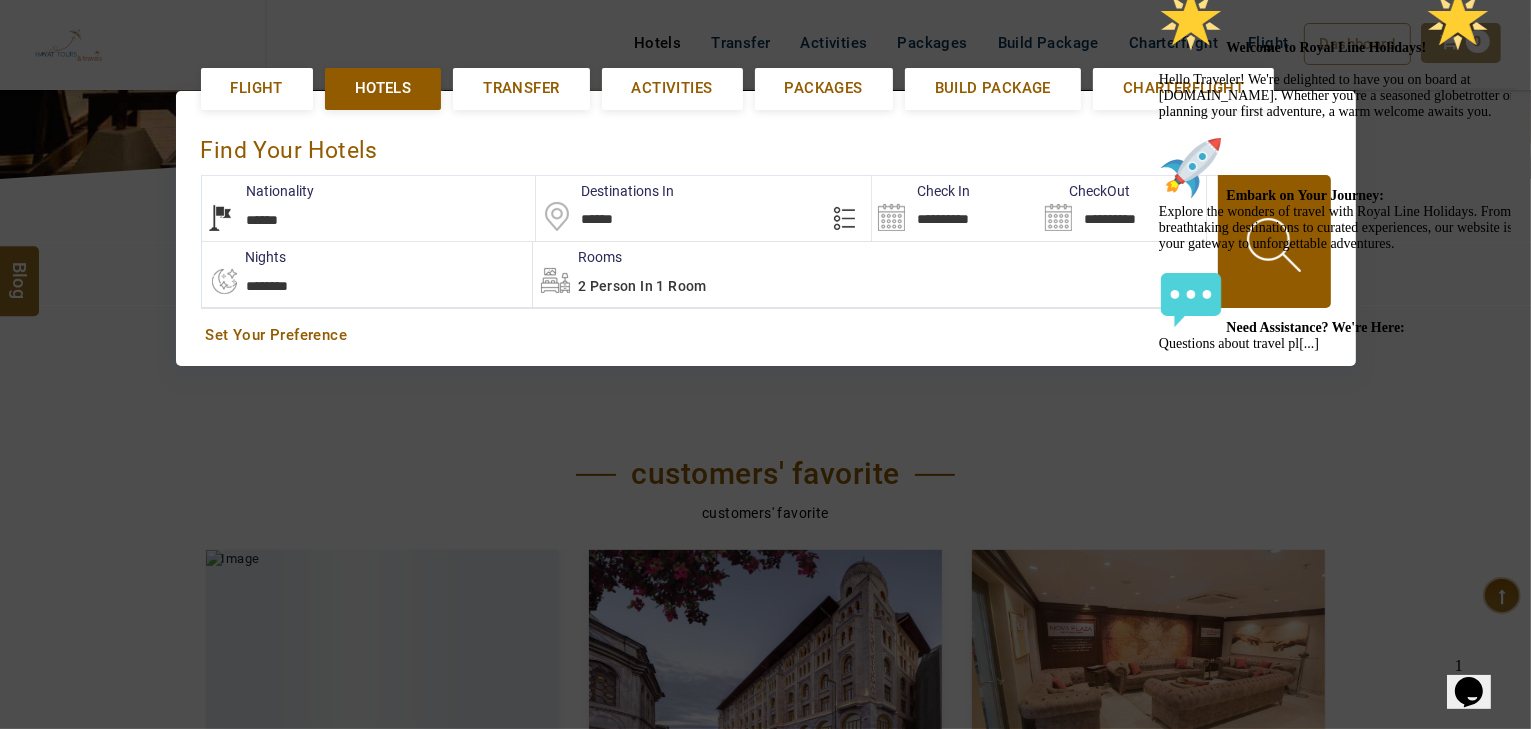 click on "**********" at bounding box center (955, 208) 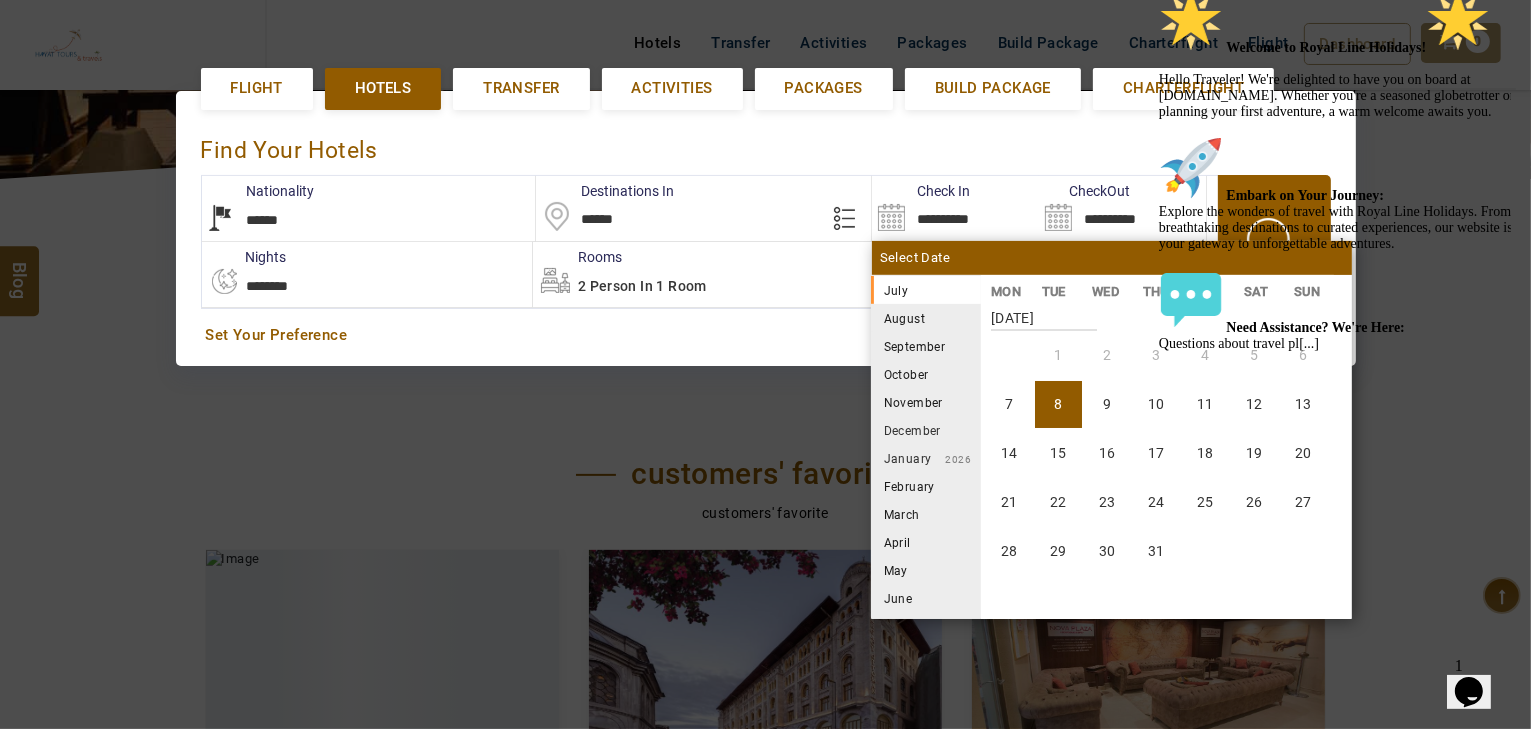 click at bounding box center (1338, -12) 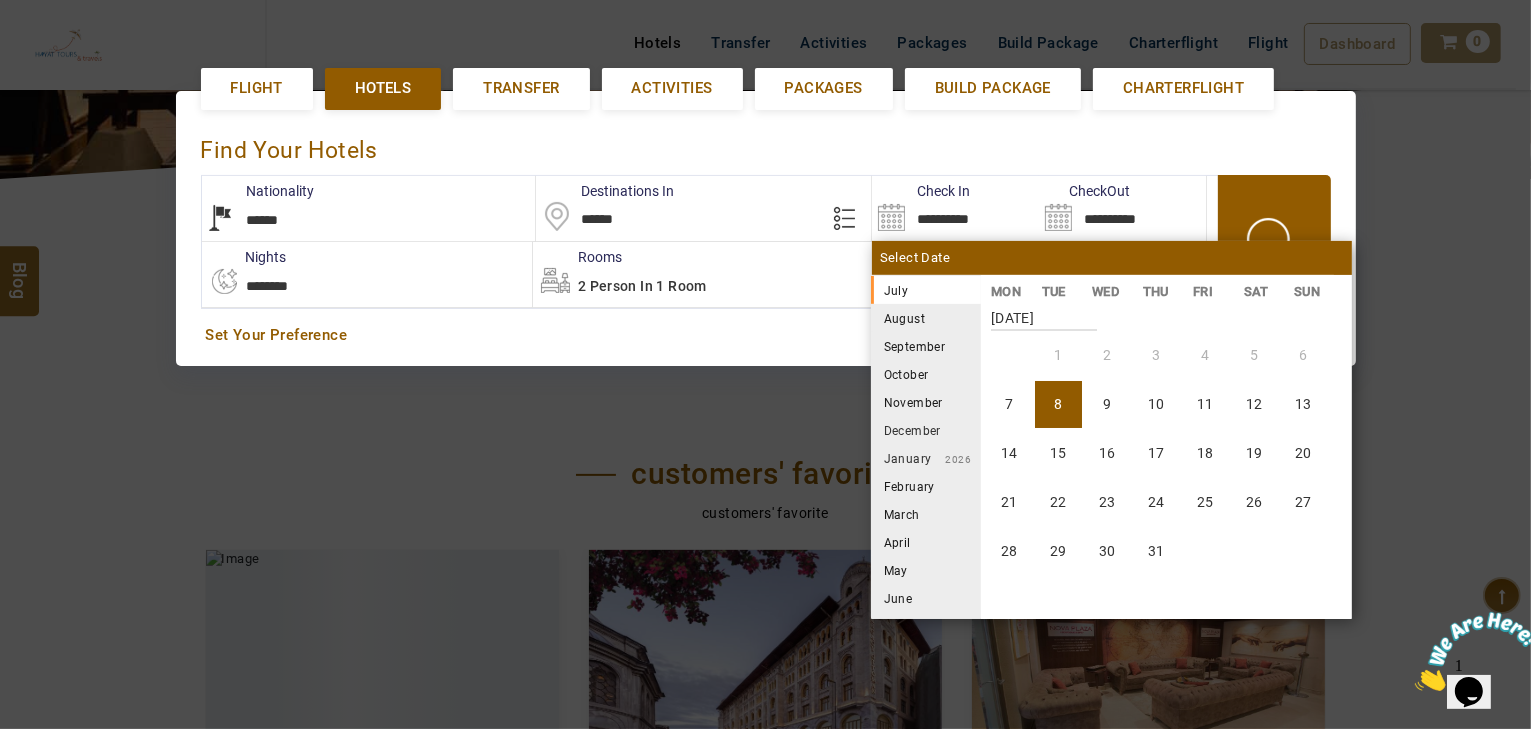 click on "August" at bounding box center [926, 318] 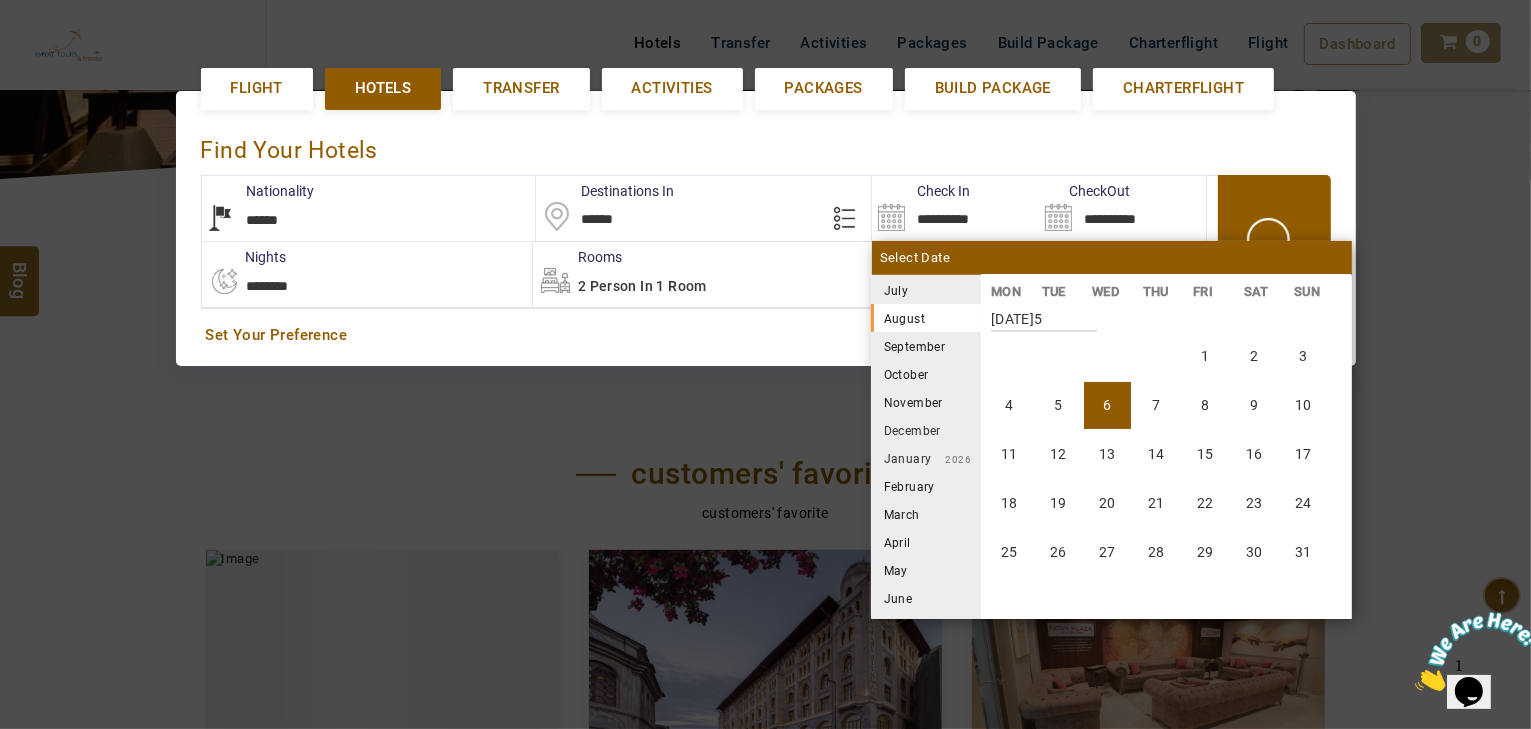 scroll, scrollTop: 370, scrollLeft: 0, axis: vertical 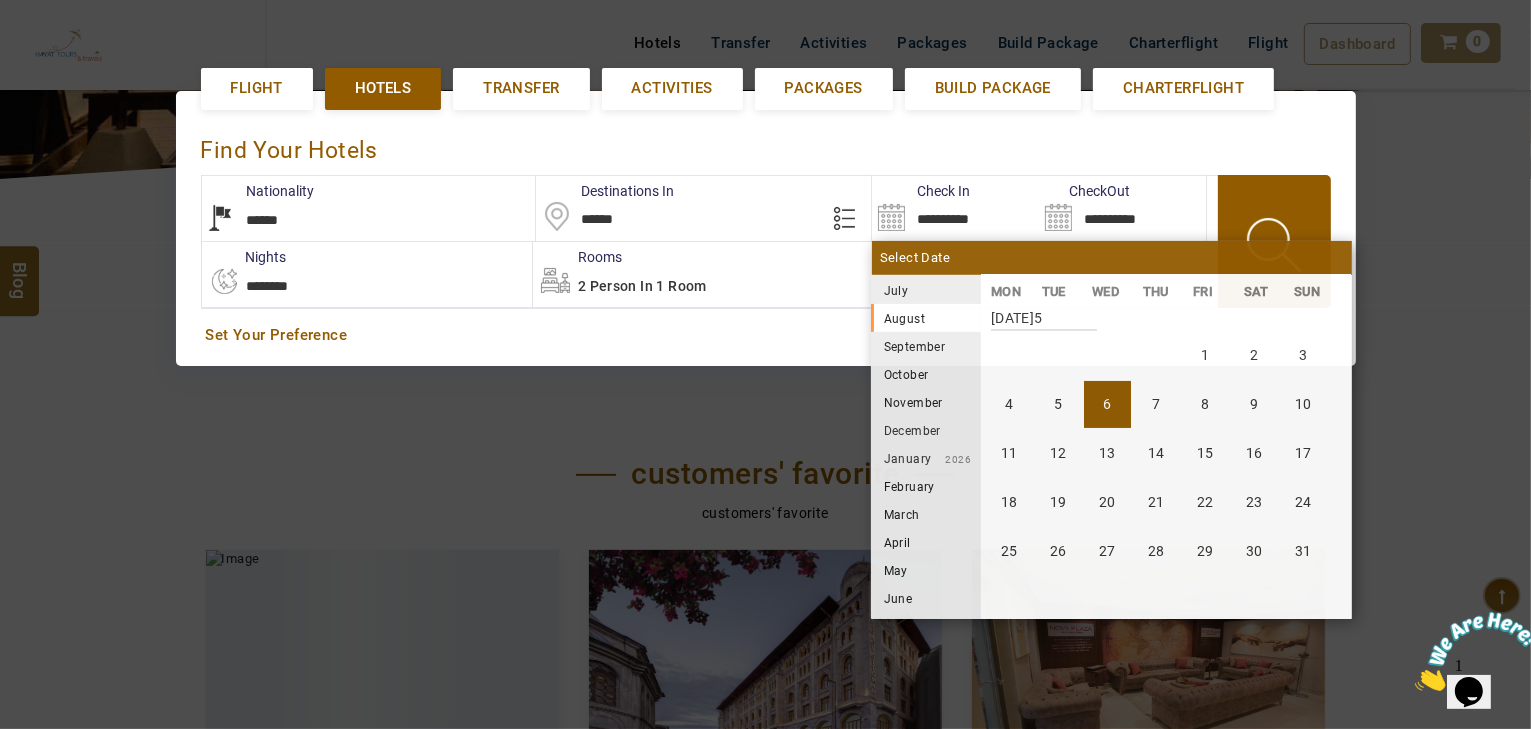 click on "6" at bounding box center (1107, 404) 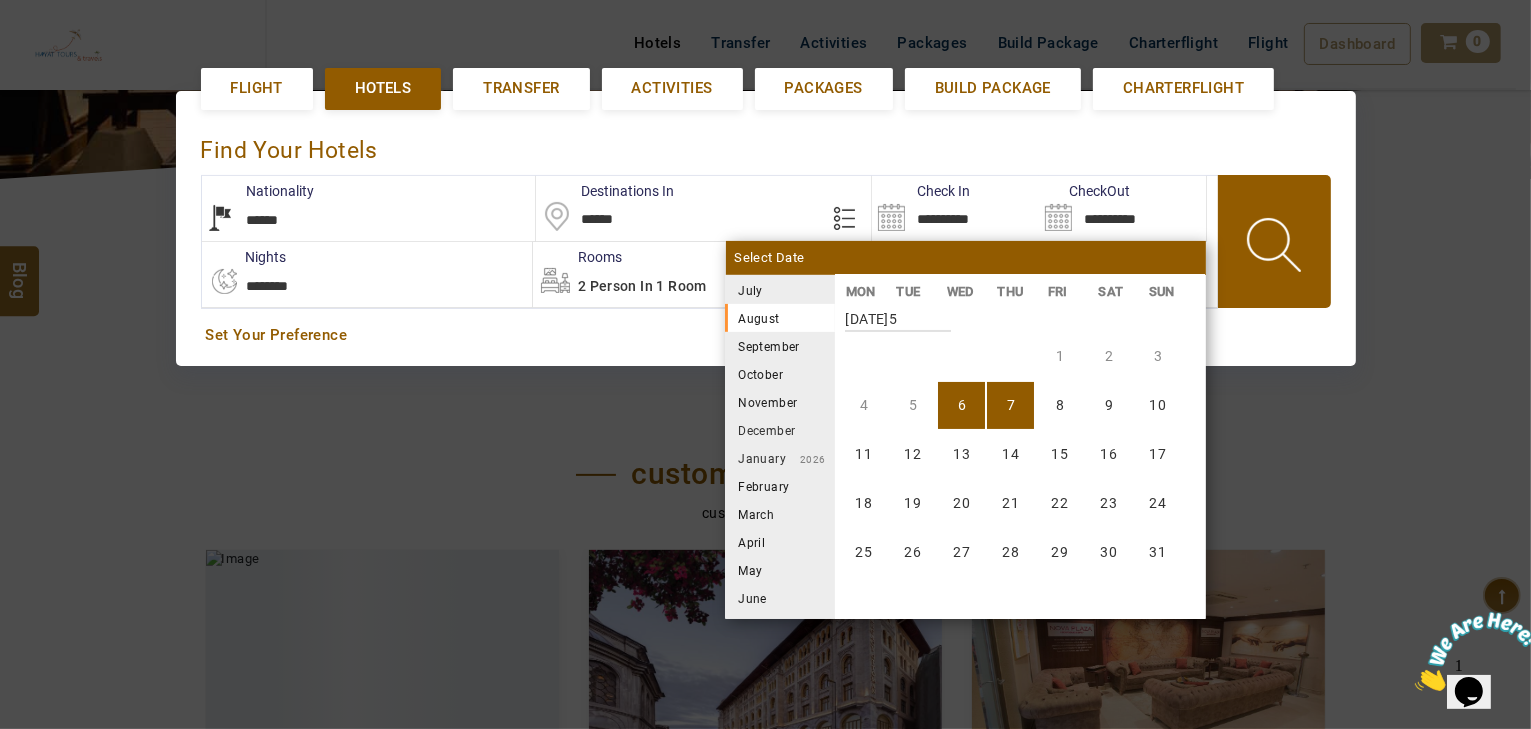 scroll, scrollTop: 370, scrollLeft: 0, axis: vertical 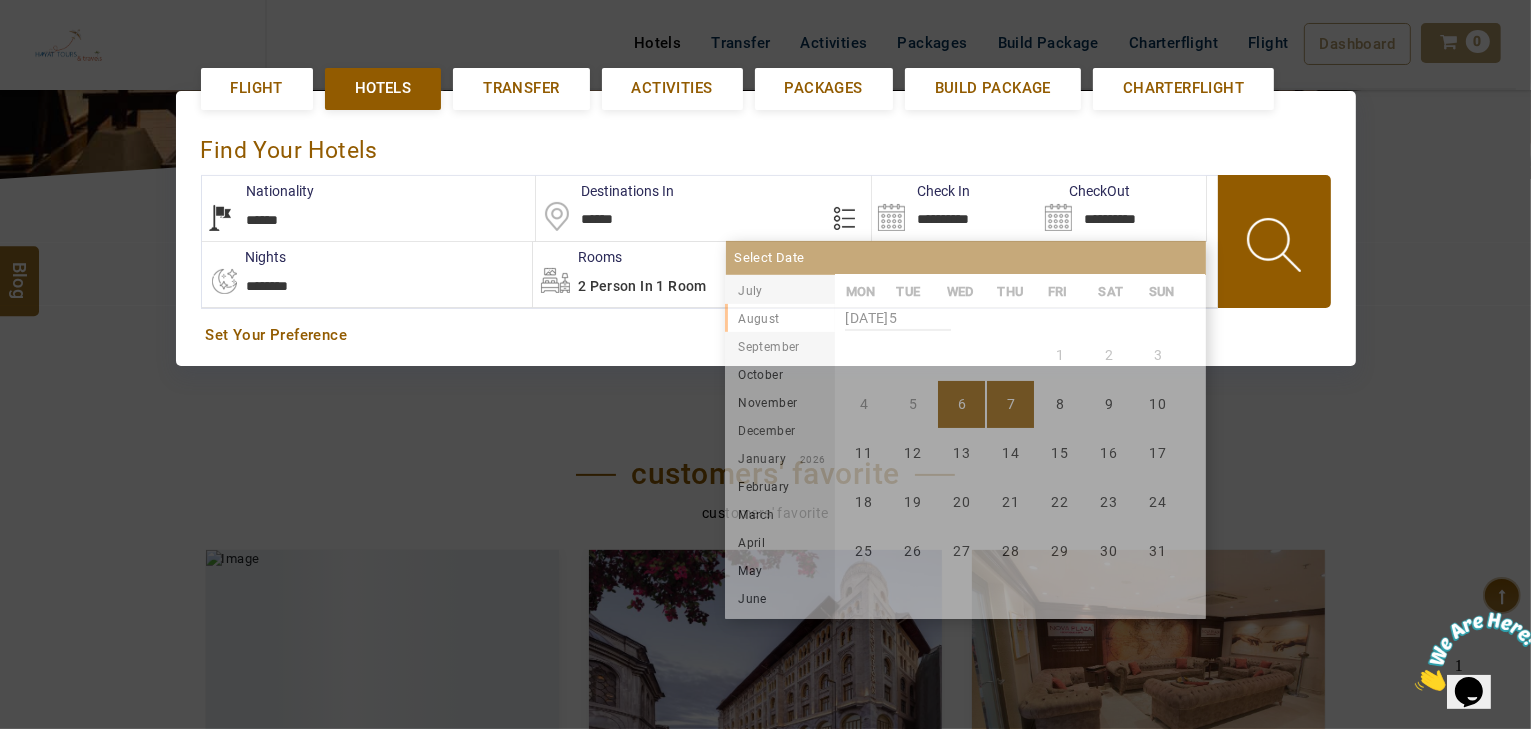 click on "**********" at bounding box center [367, 274] 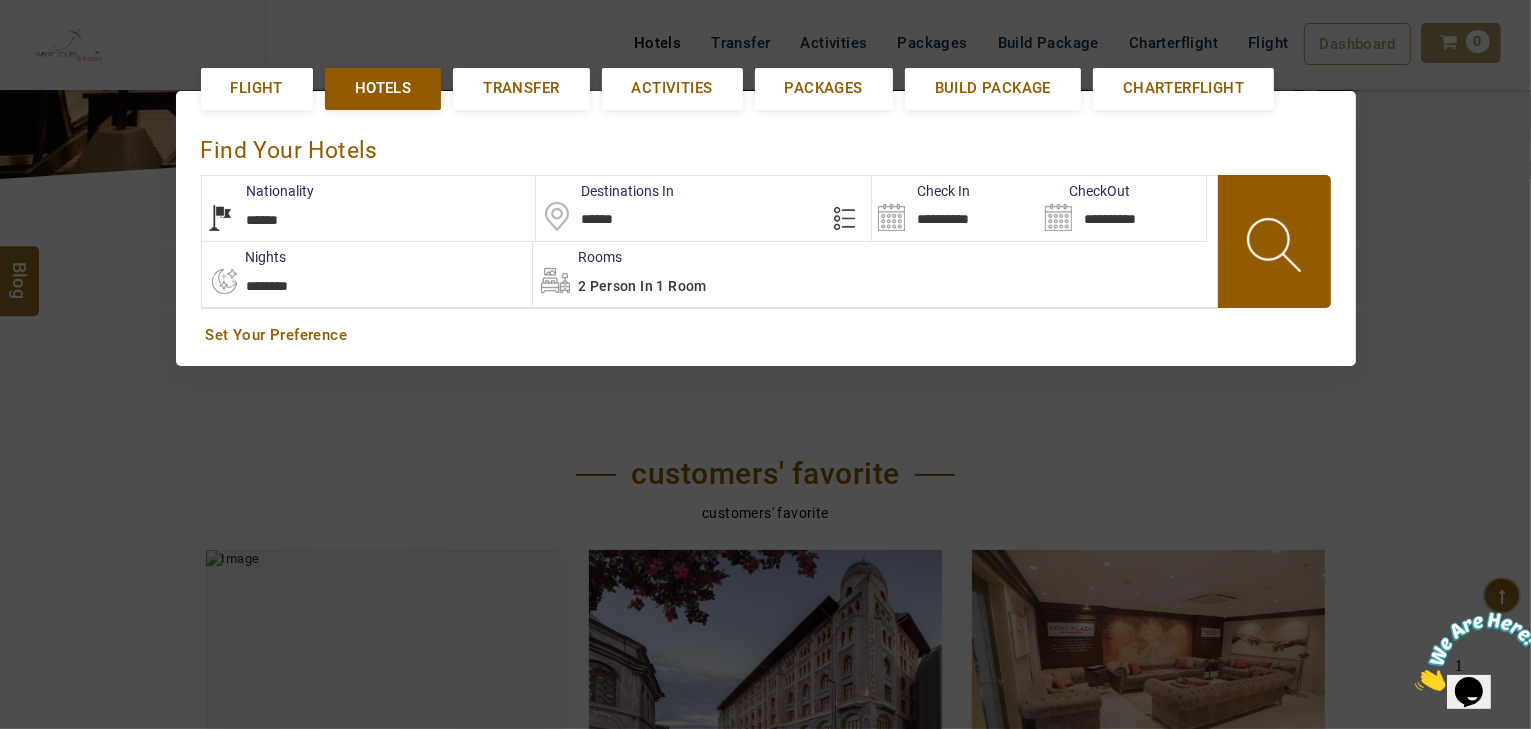 select on "*" 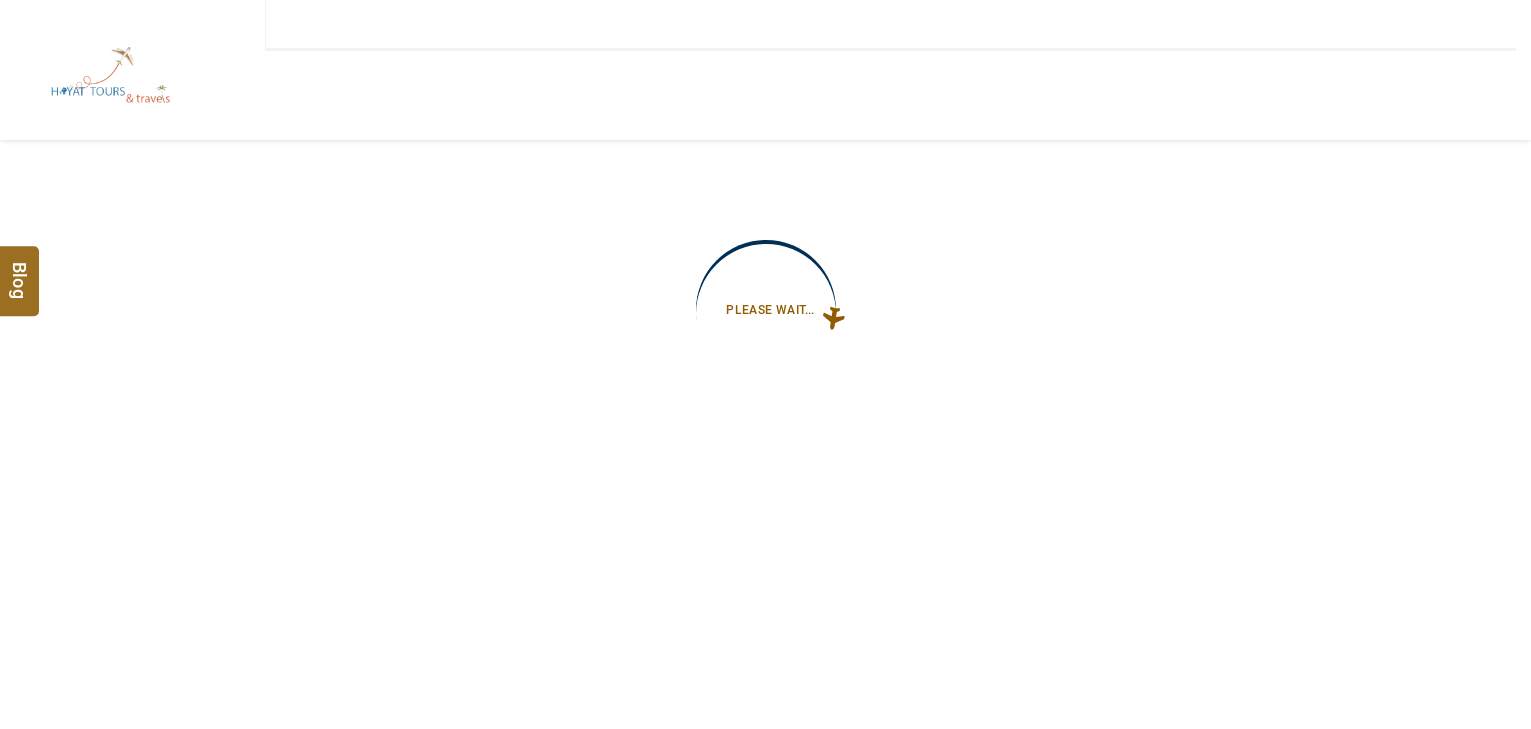 type on "**********" 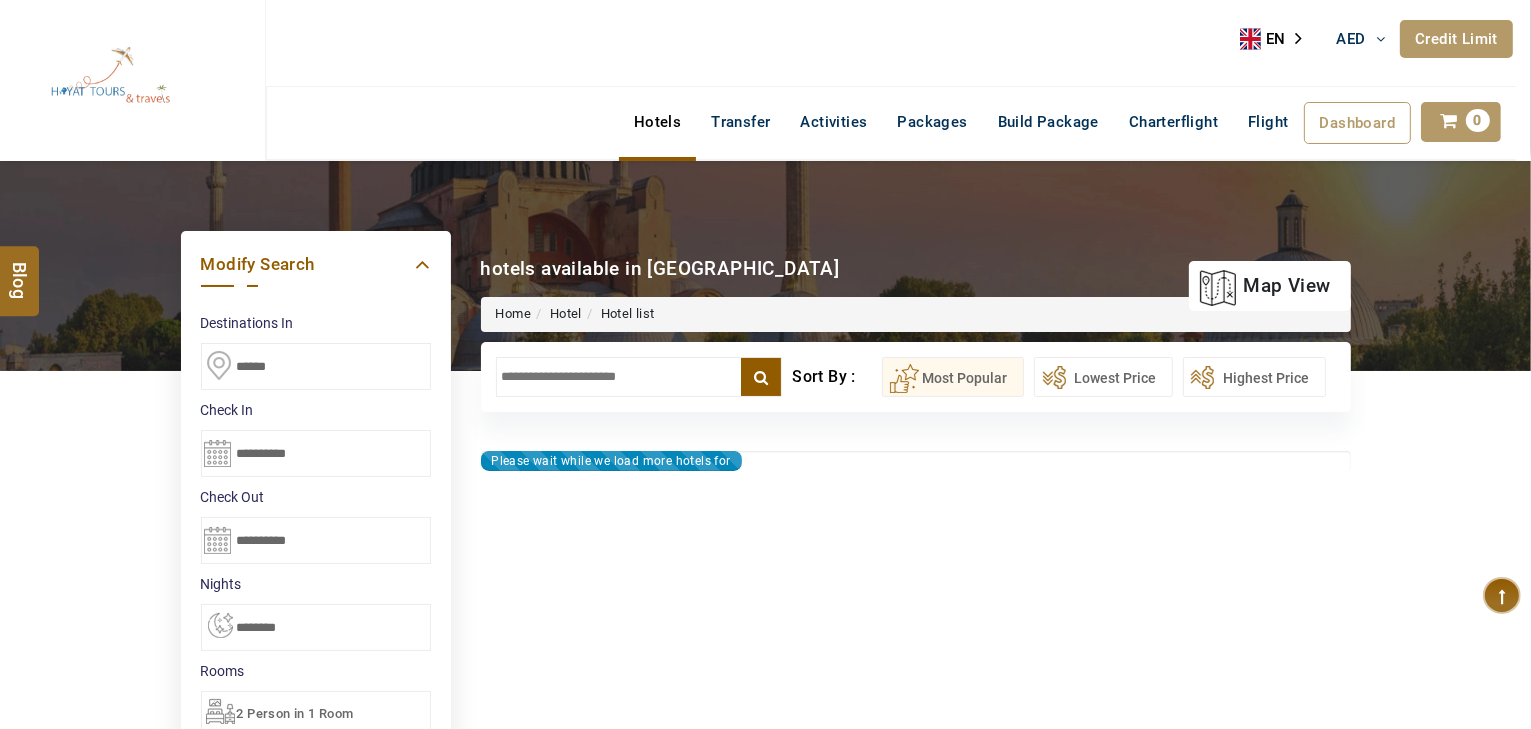 type on "**********" 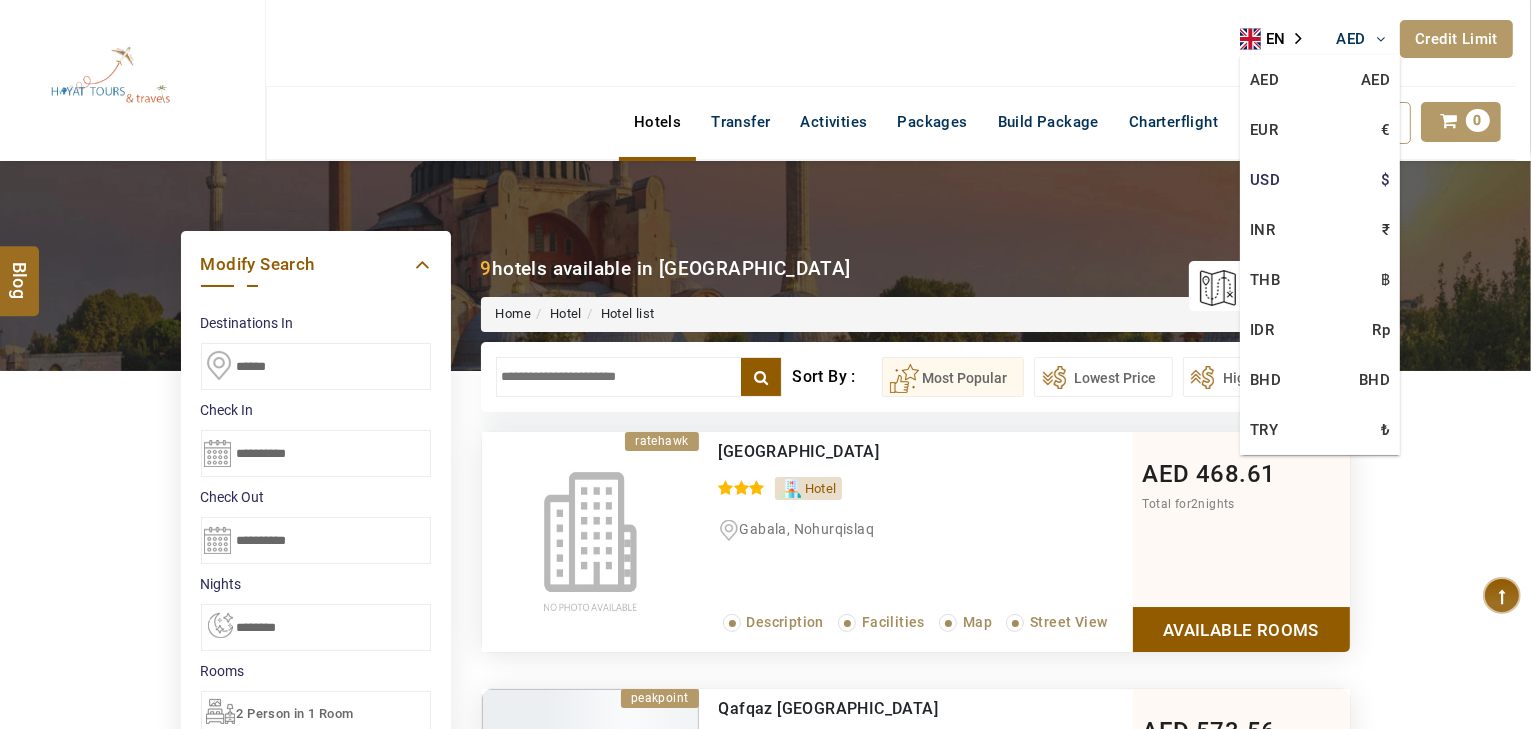 click on "USD  $" at bounding box center [1320, 180] 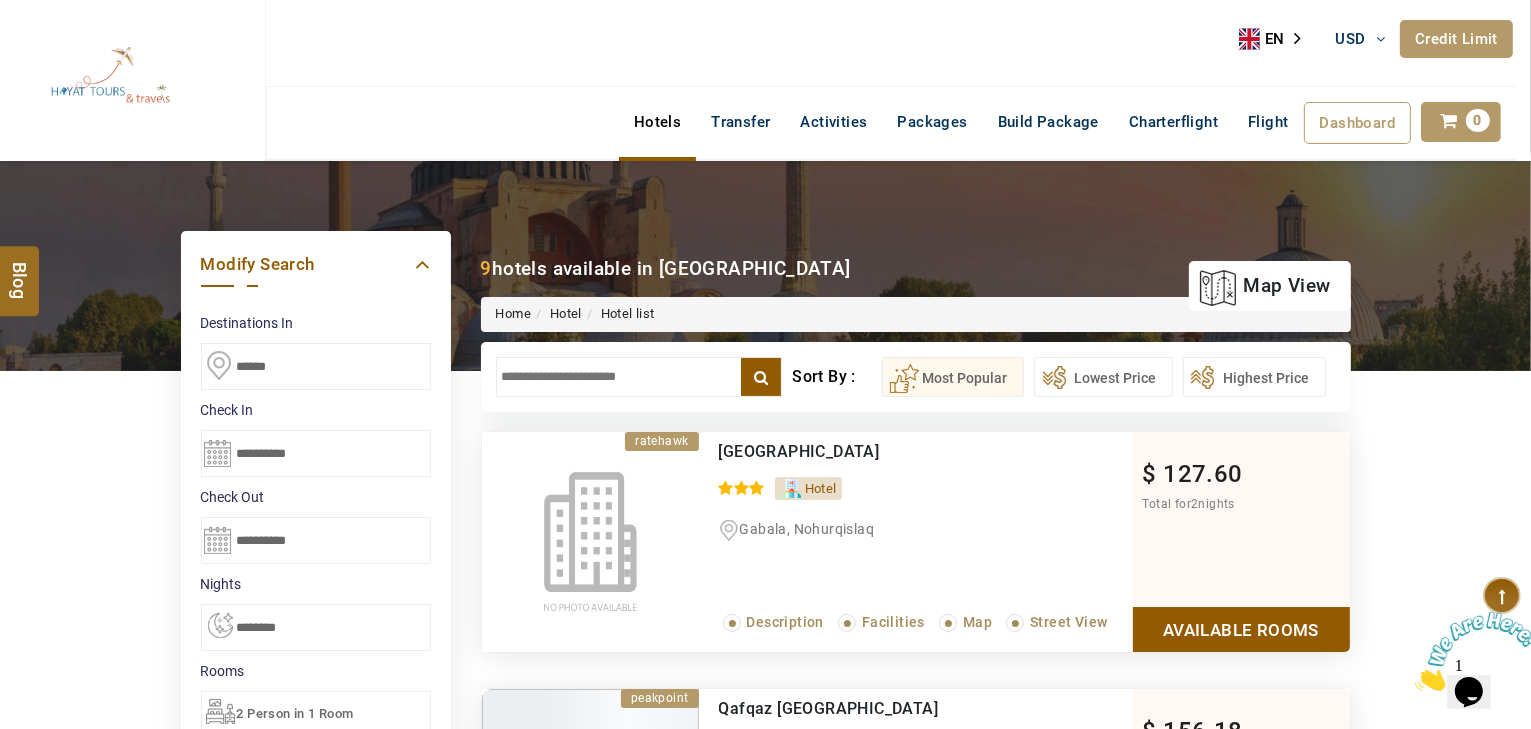 scroll, scrollTop: 0, scrollLeft: 0, axis: both 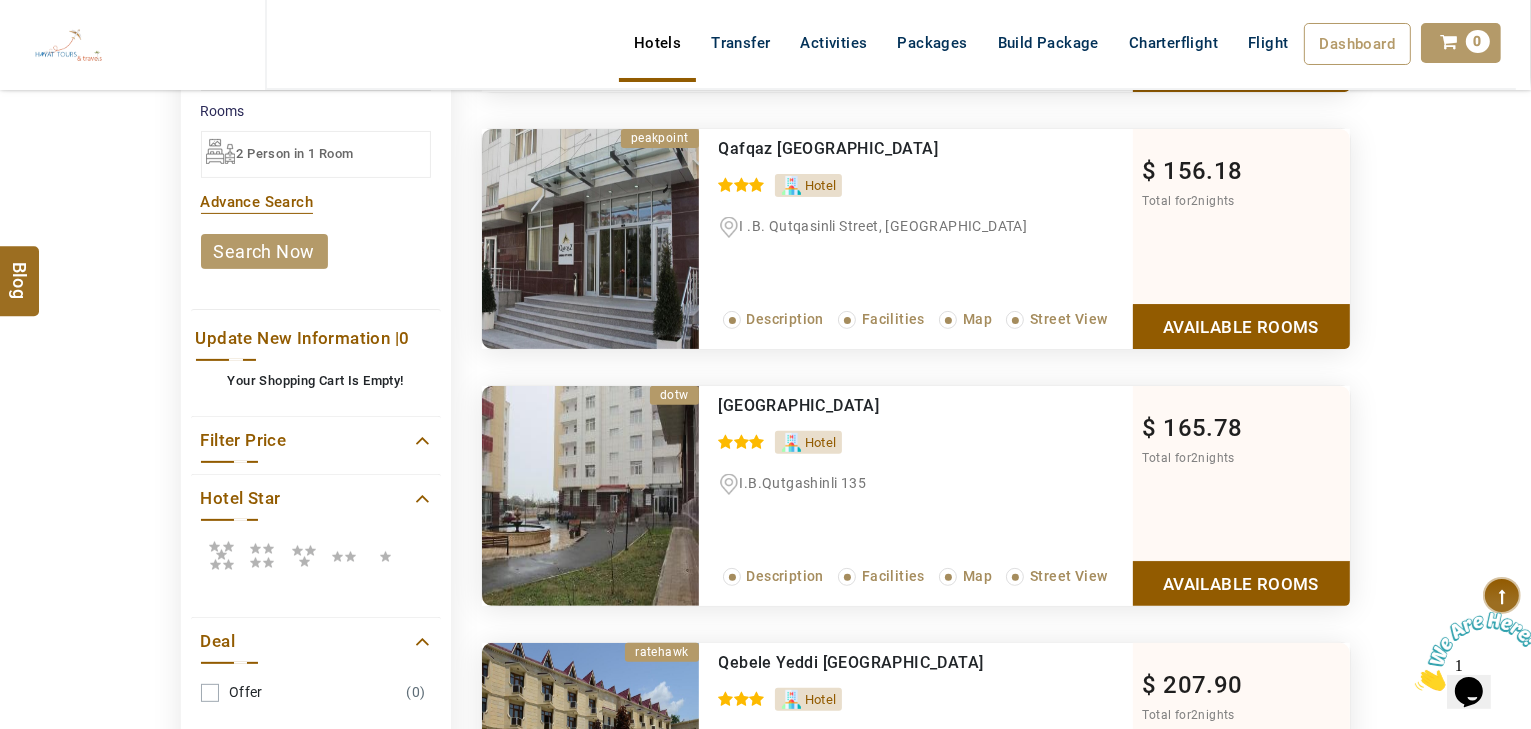click at bounding box center (221, 555) 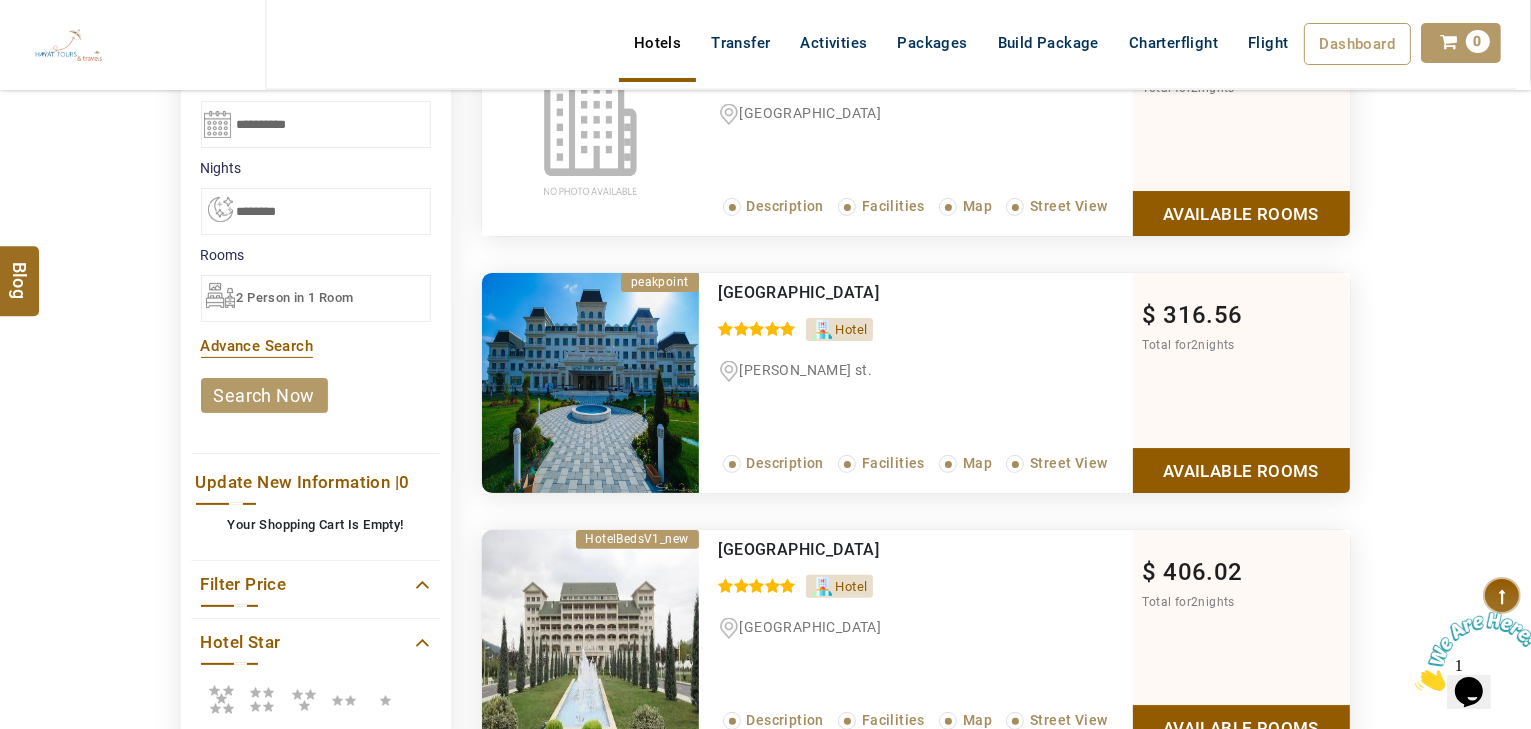 scroll, scrollTop: 400, scrollLeft: 0, axis: vertical 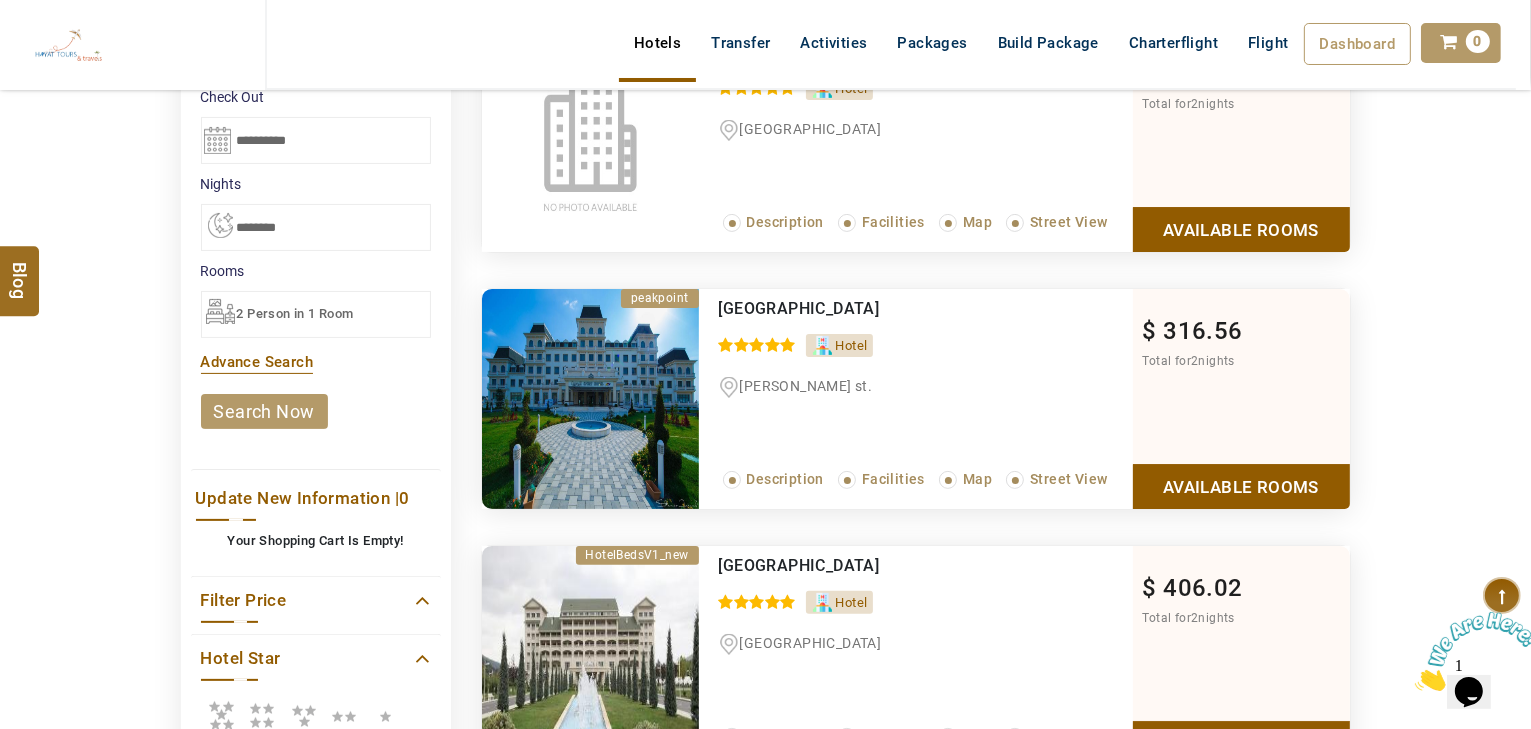 click on "Available Rooms" at bounding box center [1241, 486] 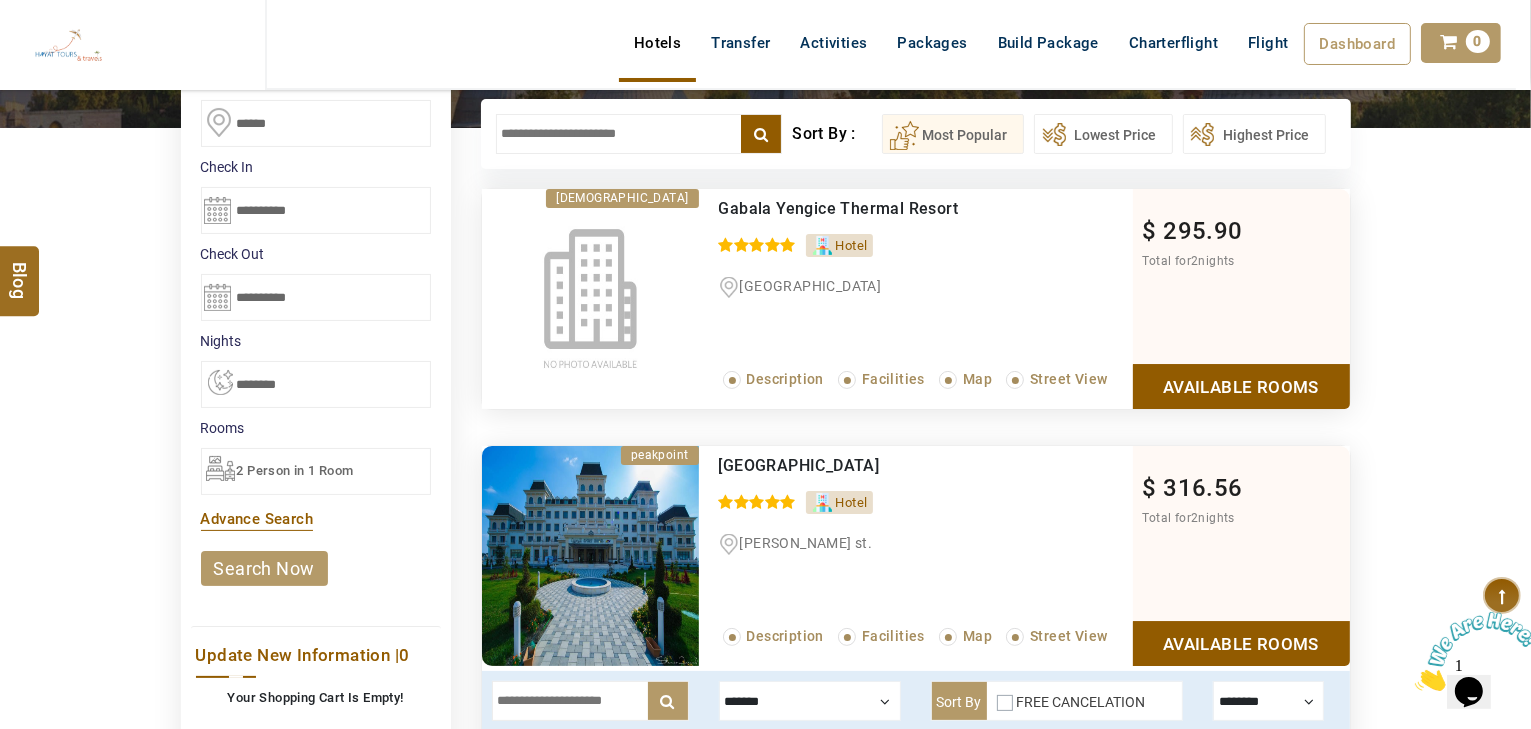 scroll, scrollTop: 237, scrollLeft: 0, axis: vertical 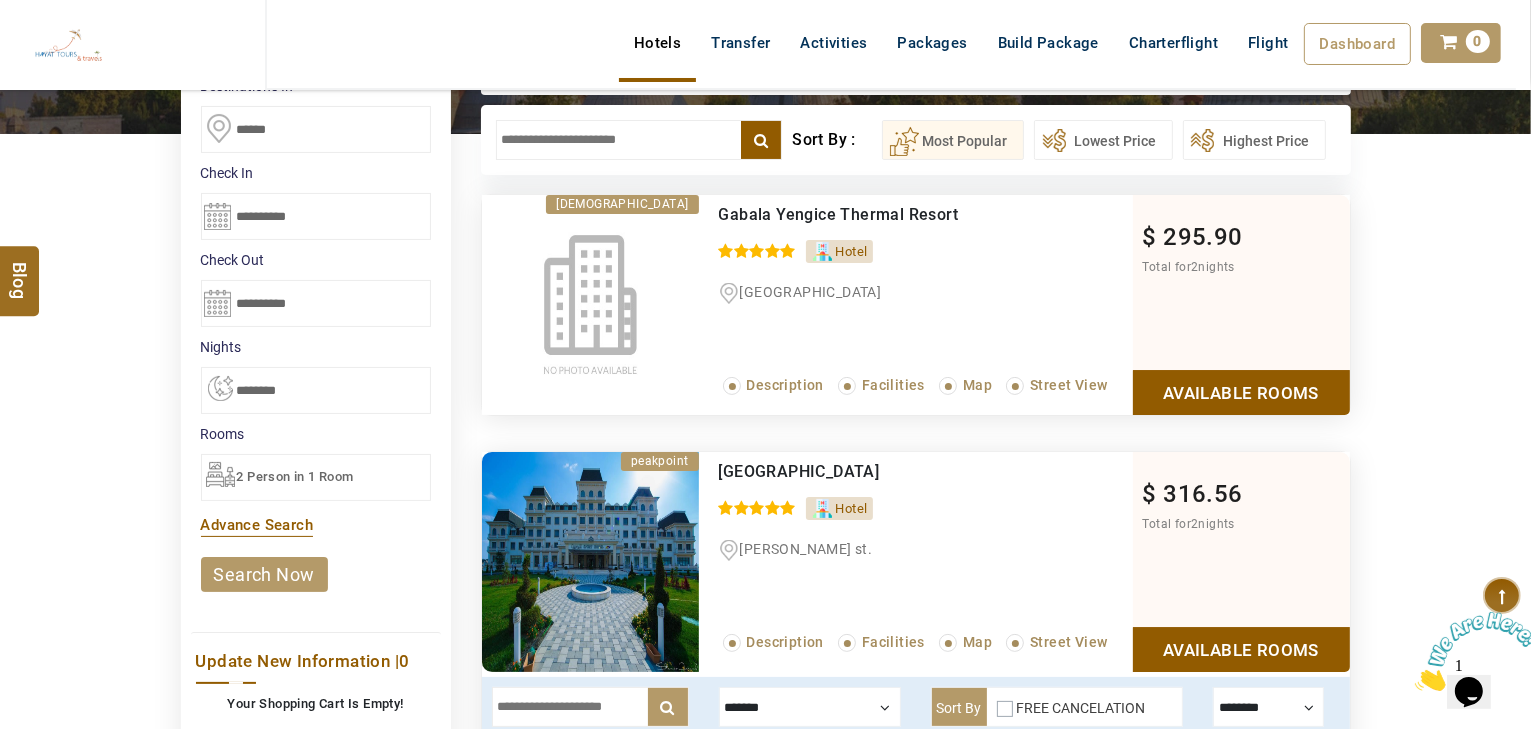 click on "**********" at bounding box center (316, 216) 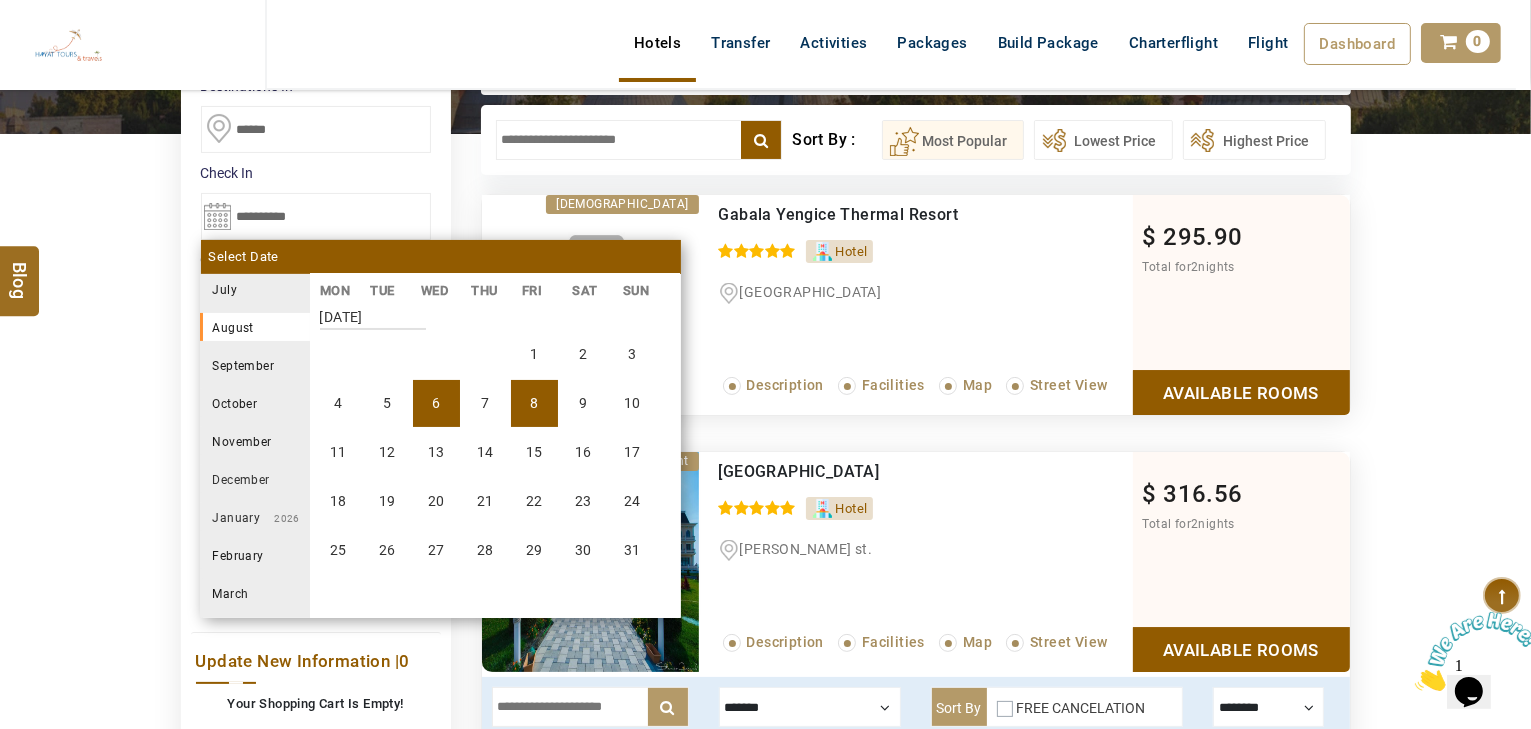 click on "8" at bounding box center [534, 403] 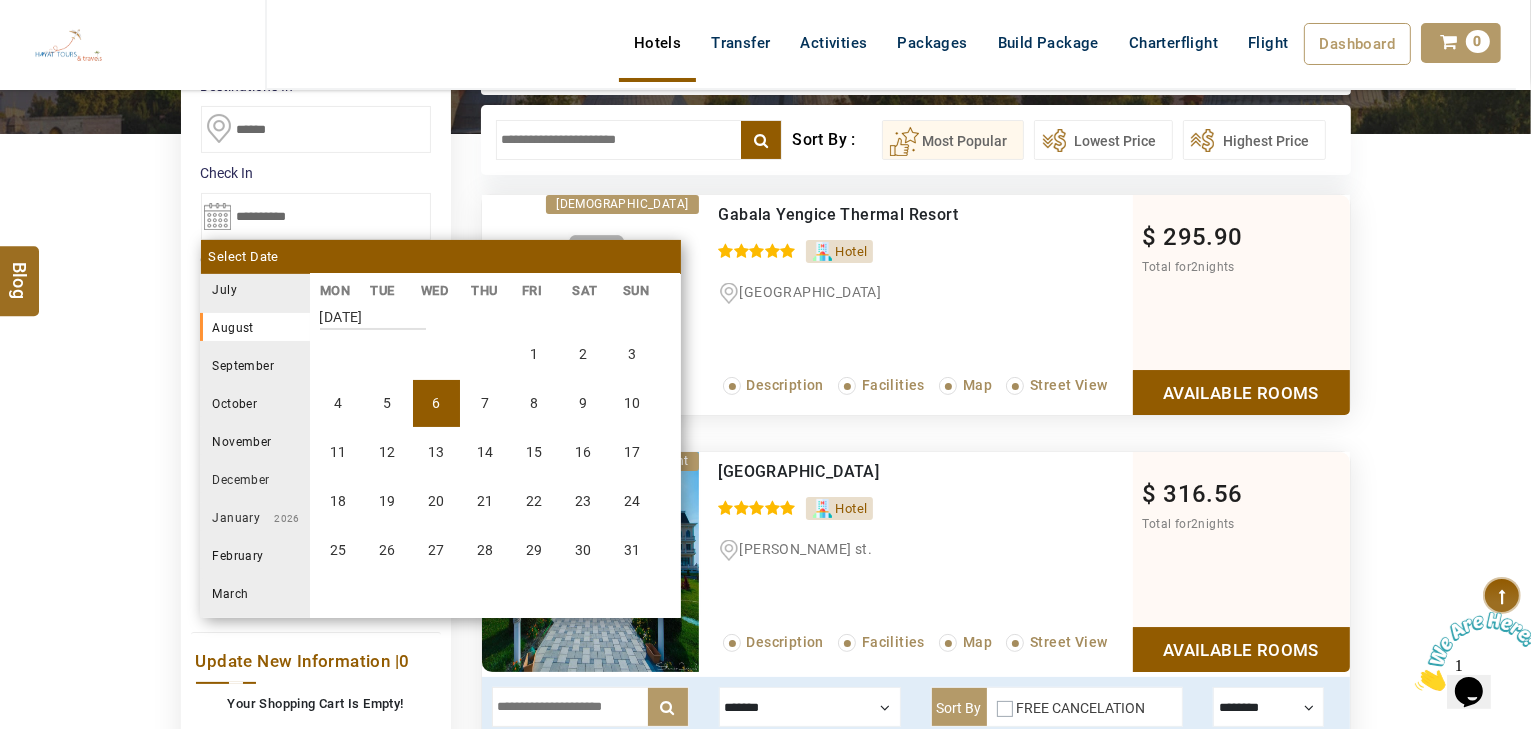 select on "*" 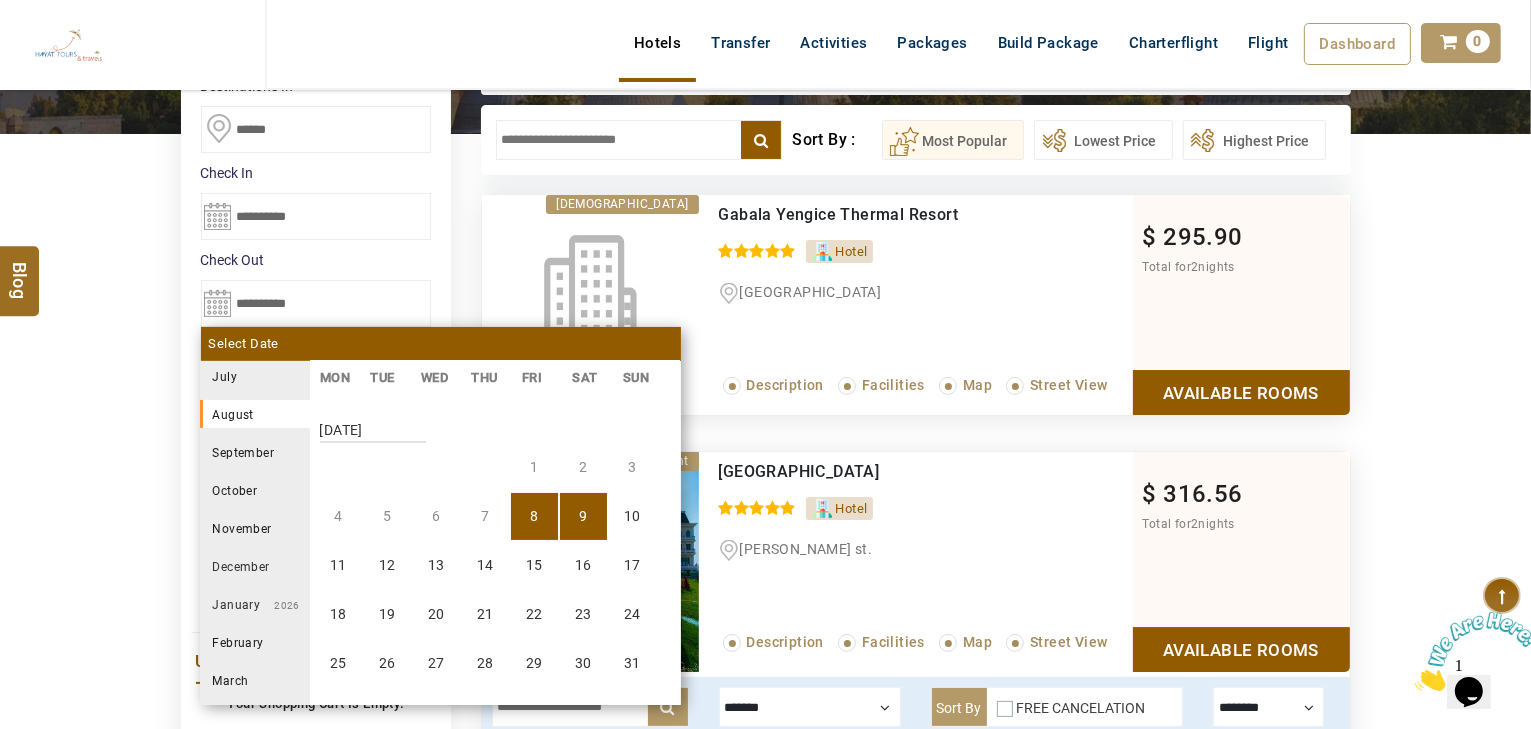 scroll, scrollTop: 370, scrollLeft: 0, axis: vertical 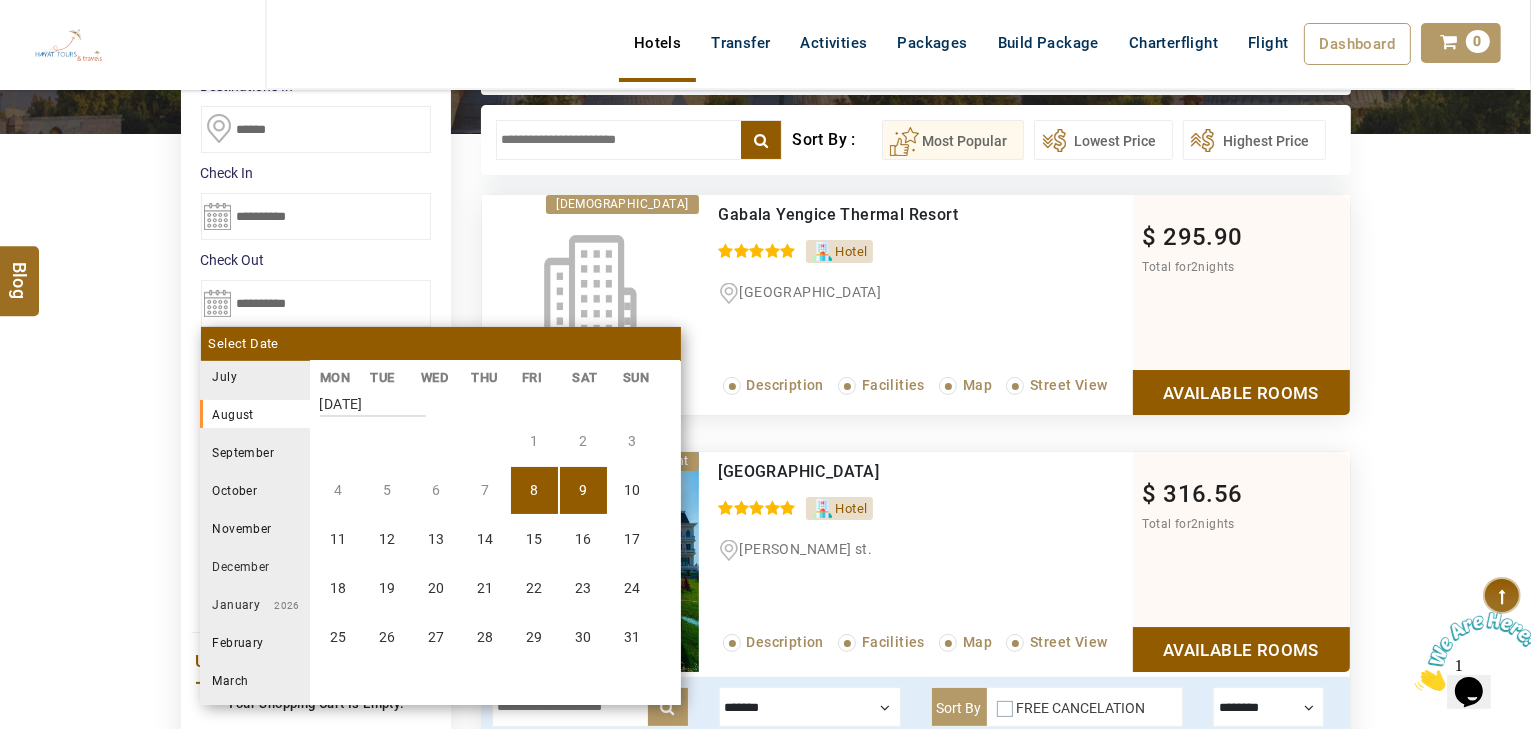 drag, startPoint x: 128, startPoint y: 423, endPoint x: 148, endPoint y: 418, distance: 20.615528 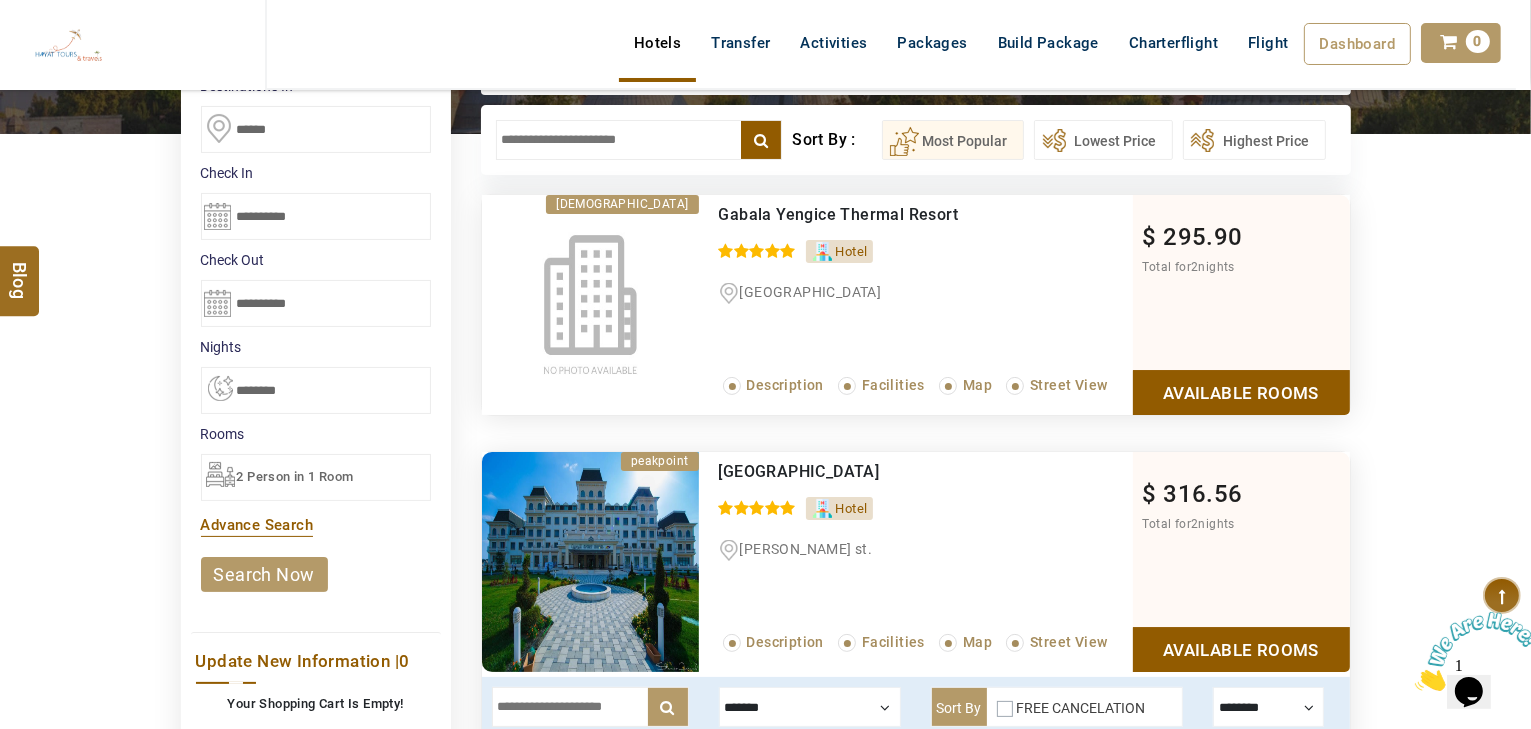 click on "**********" at bounding box center (316, 390) 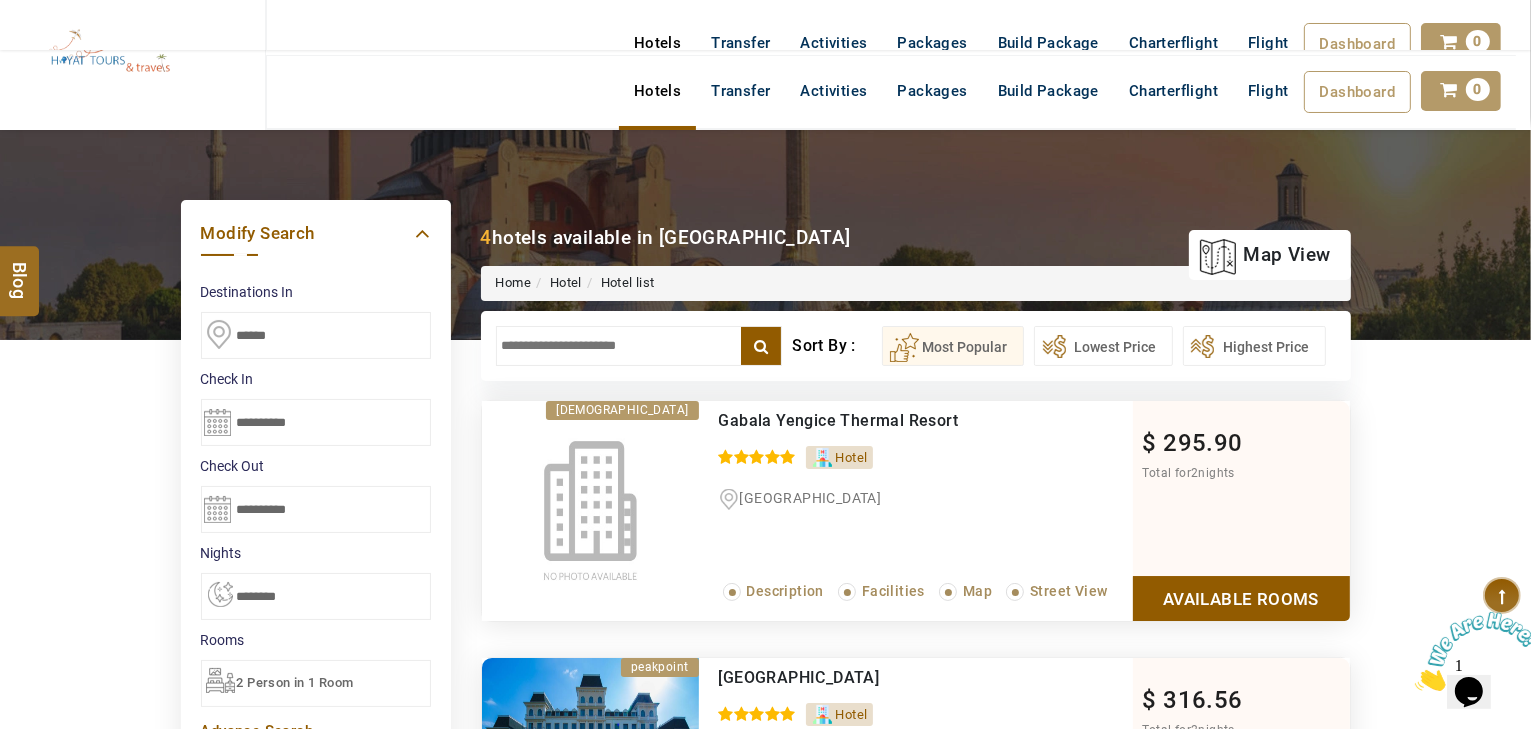 scroll, scrollTop: 0, scrollLeft: 0, axis: both 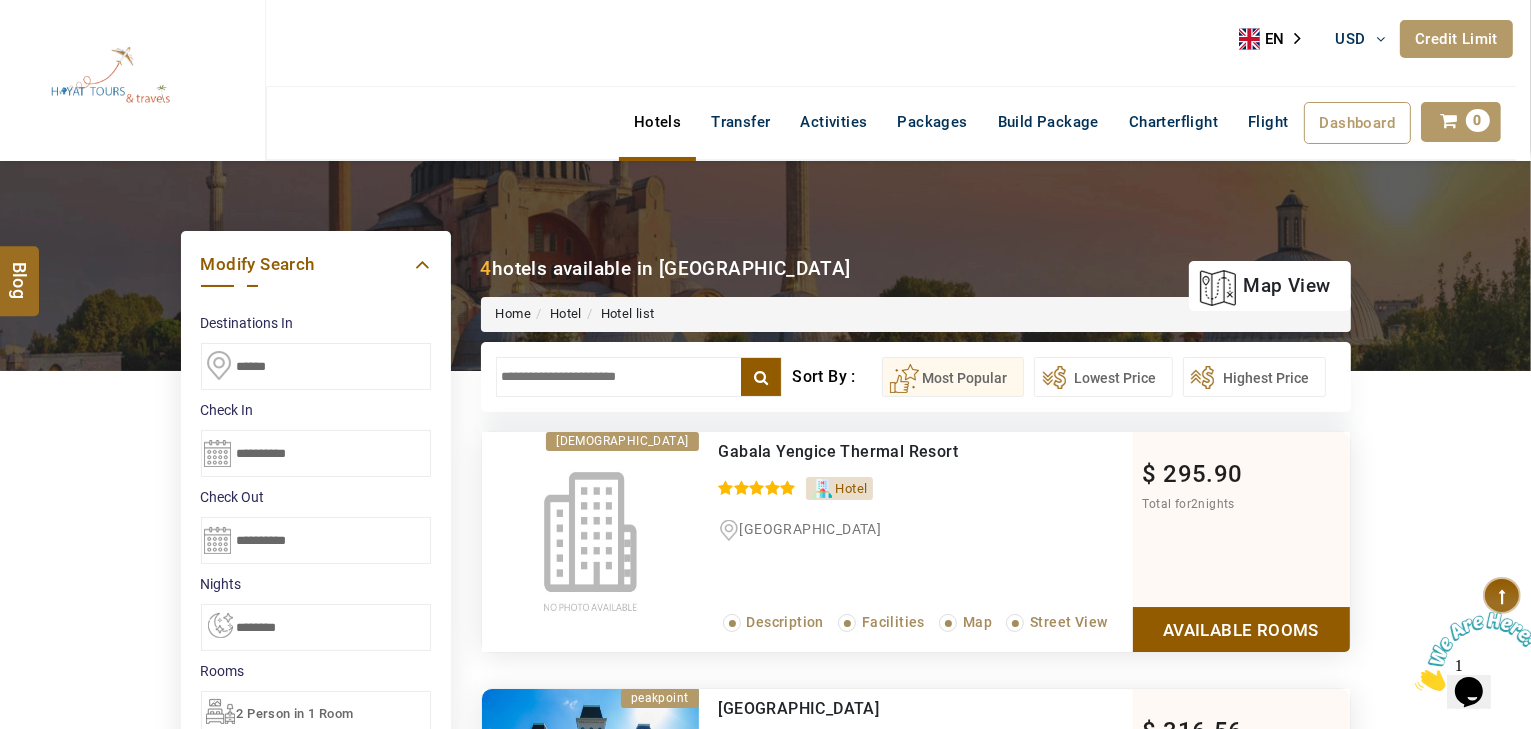 drag, startPoint x: 322, startPoint y: 368, endPoint x: 140, endPoint y: 370, distance: 182.01099 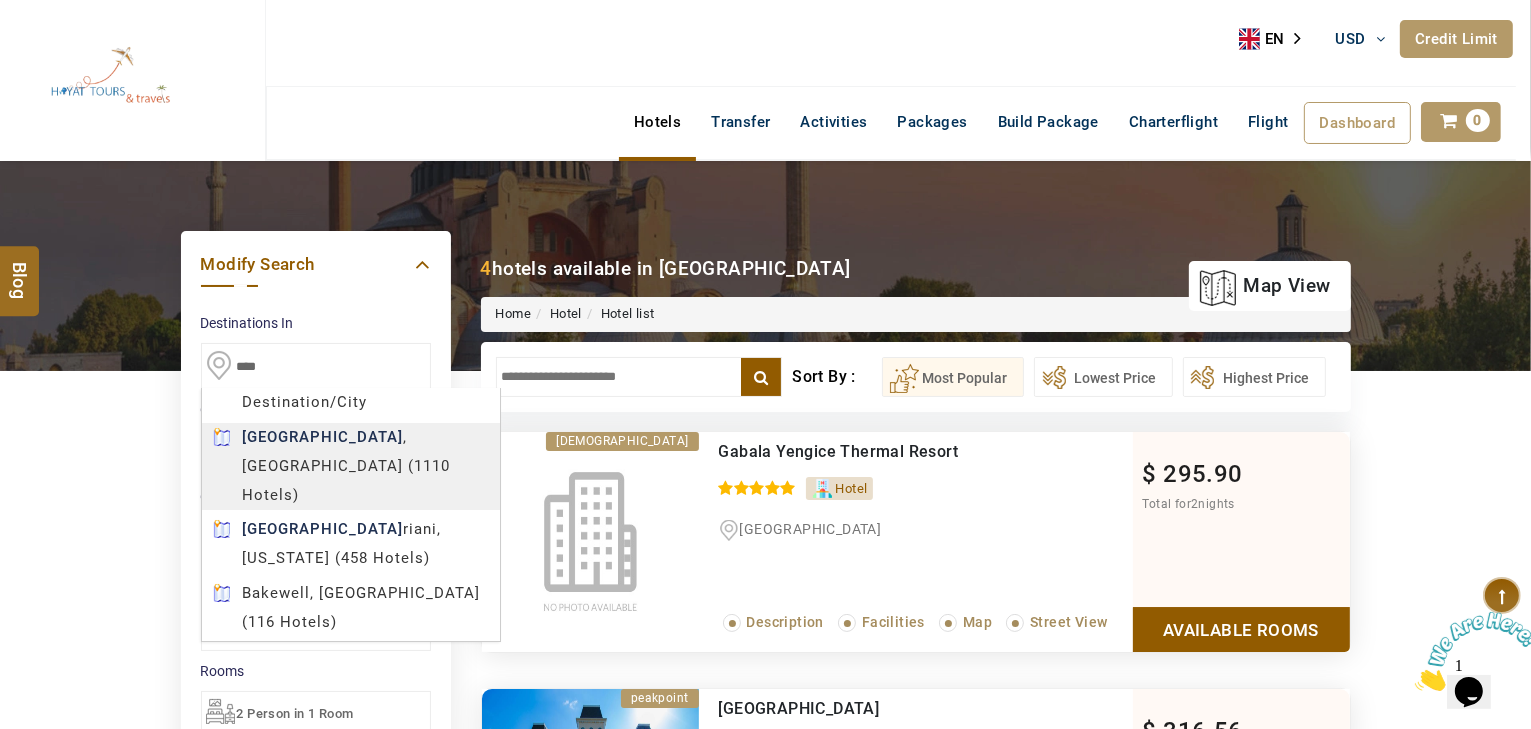 type on "****" 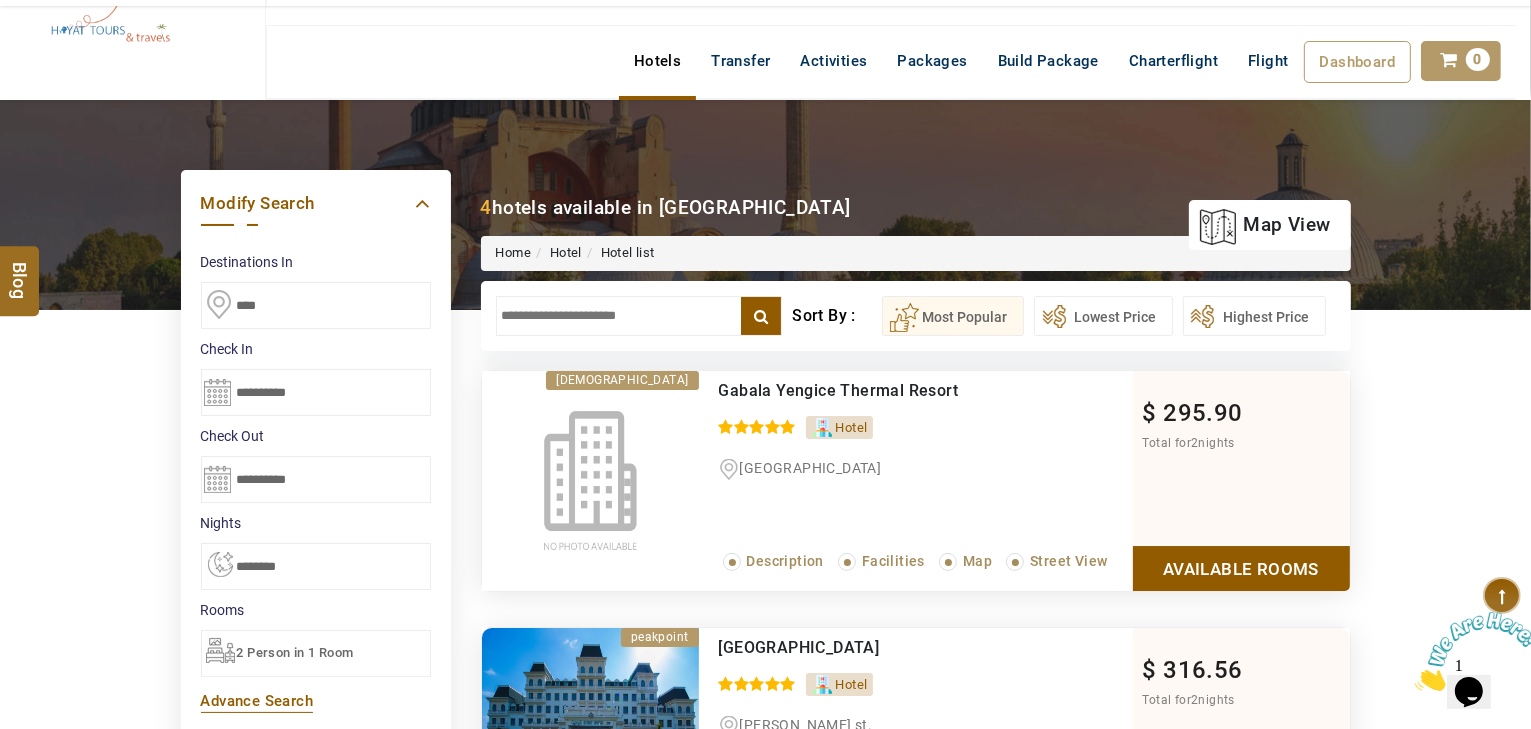 scroll, scrollTop: 320, scrollLeft: 0, axis: vertical 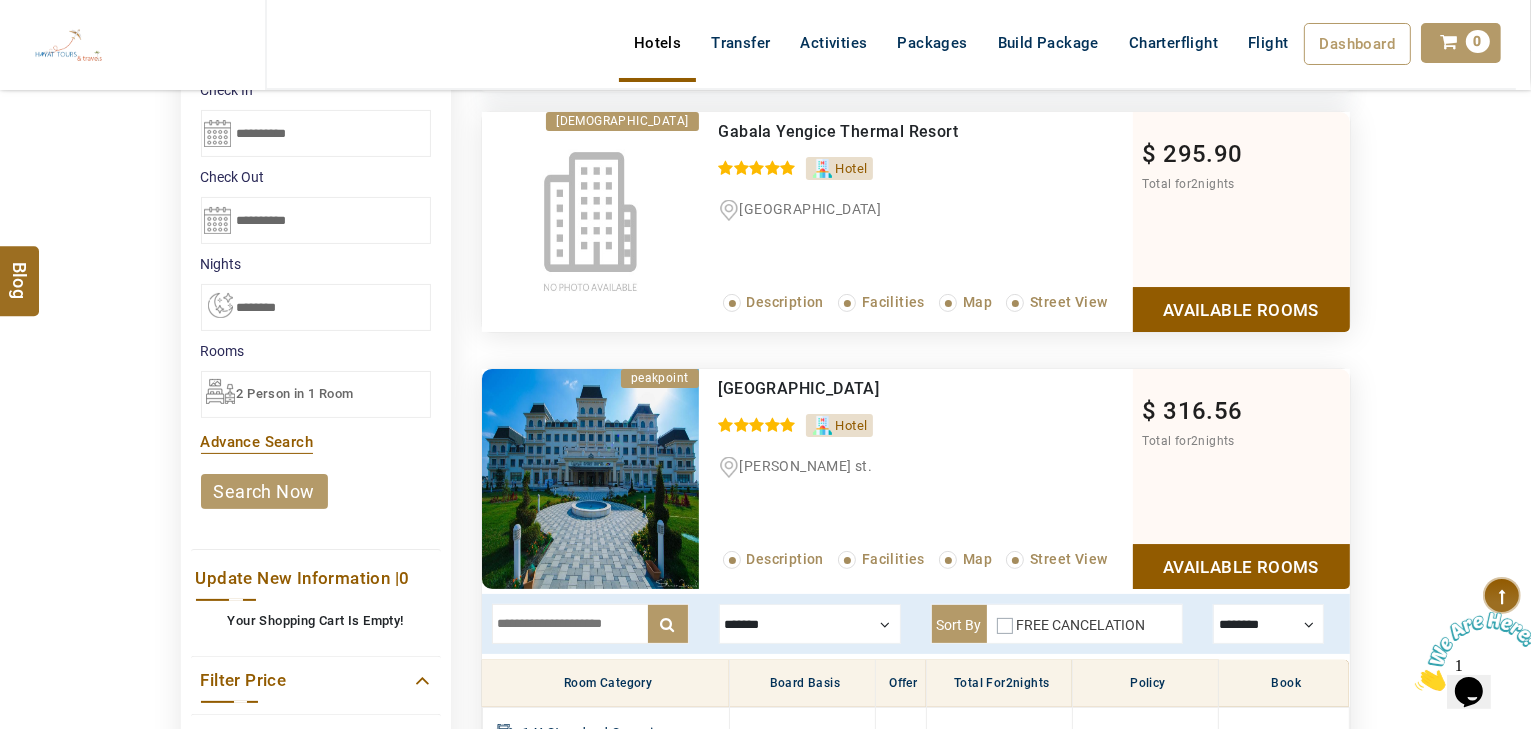 click on "search now" at bounding box center (264, 491) 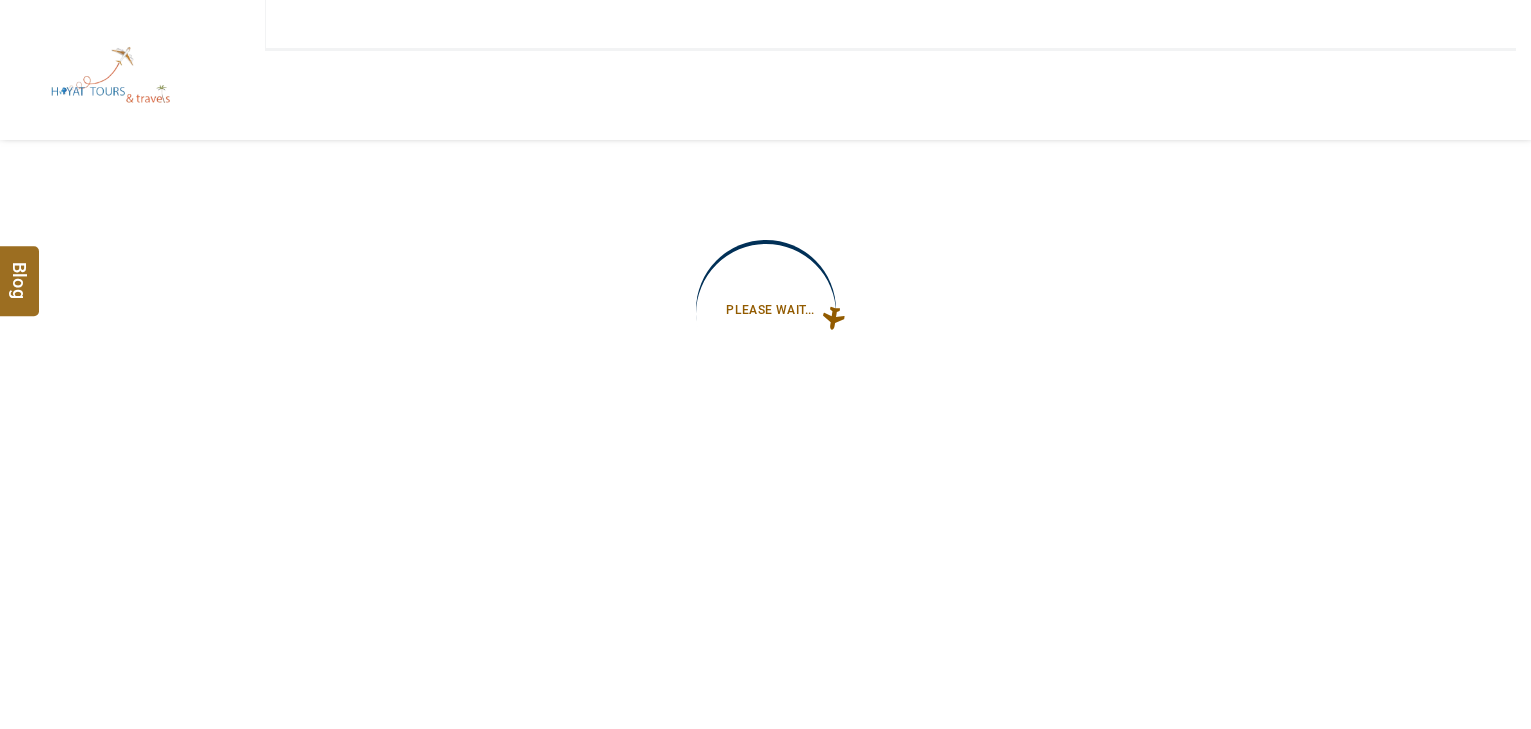 scroll, scrollTop: 0, scrollLeft: 0, axis: both 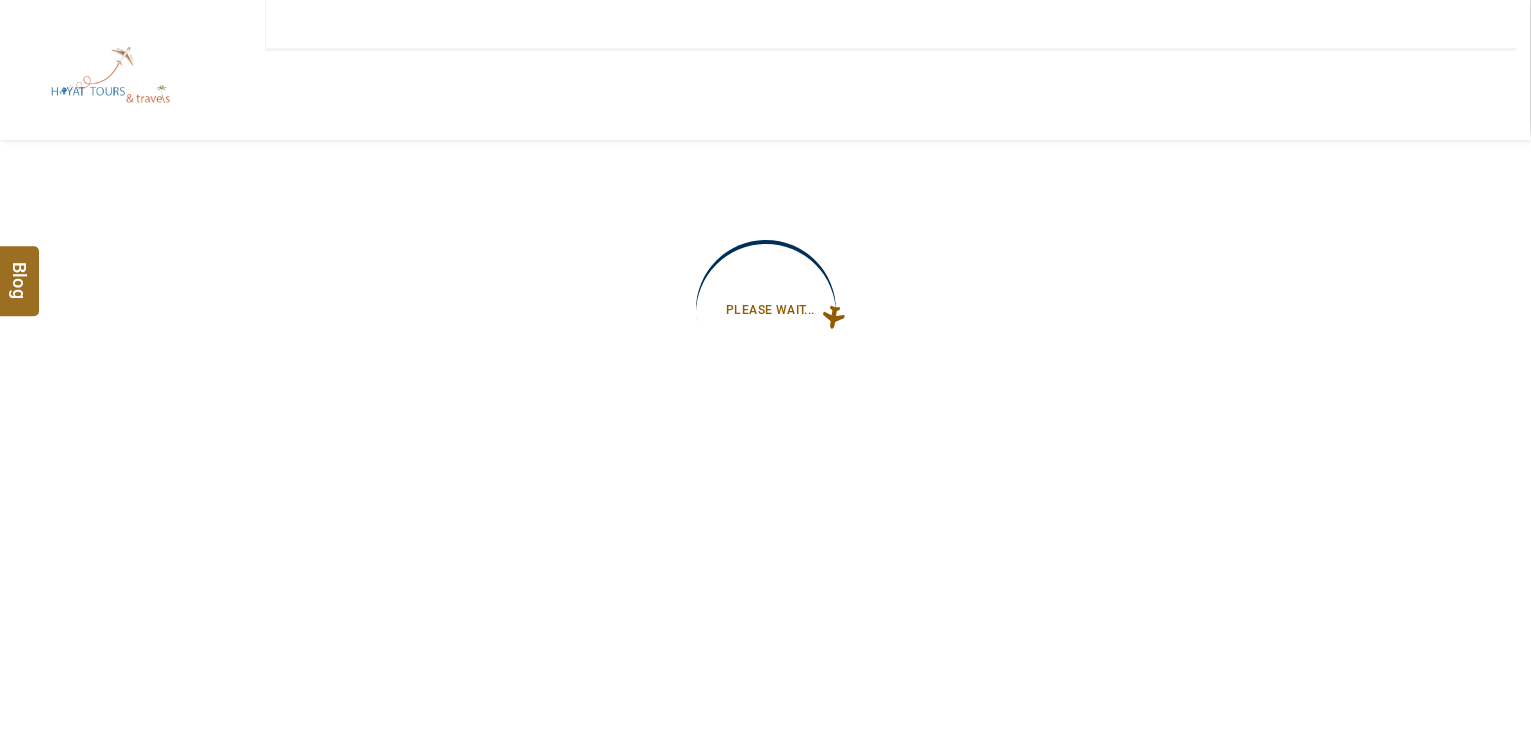 type on "**********" 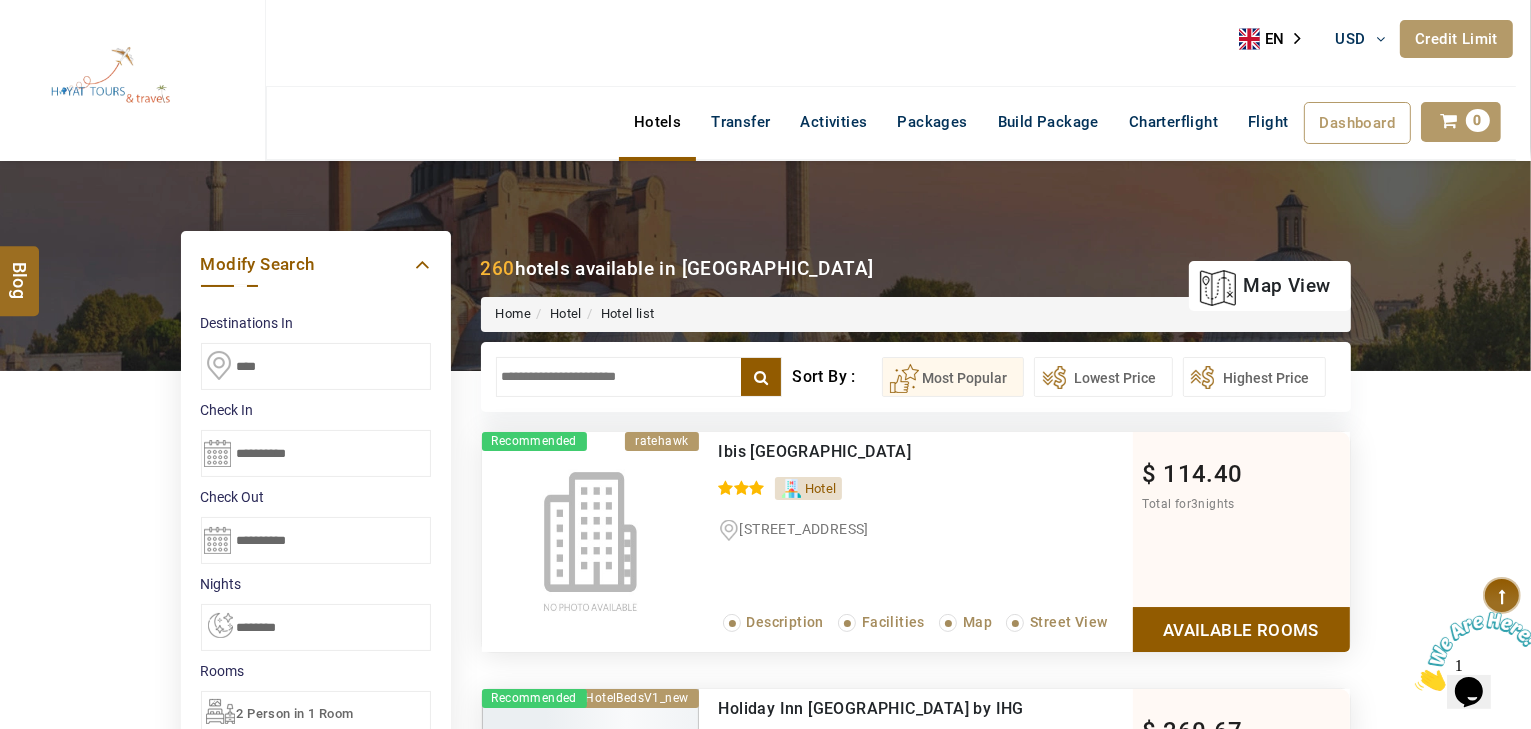 scroll, scrollTop: 0, scrollLeft: 0, axis: both 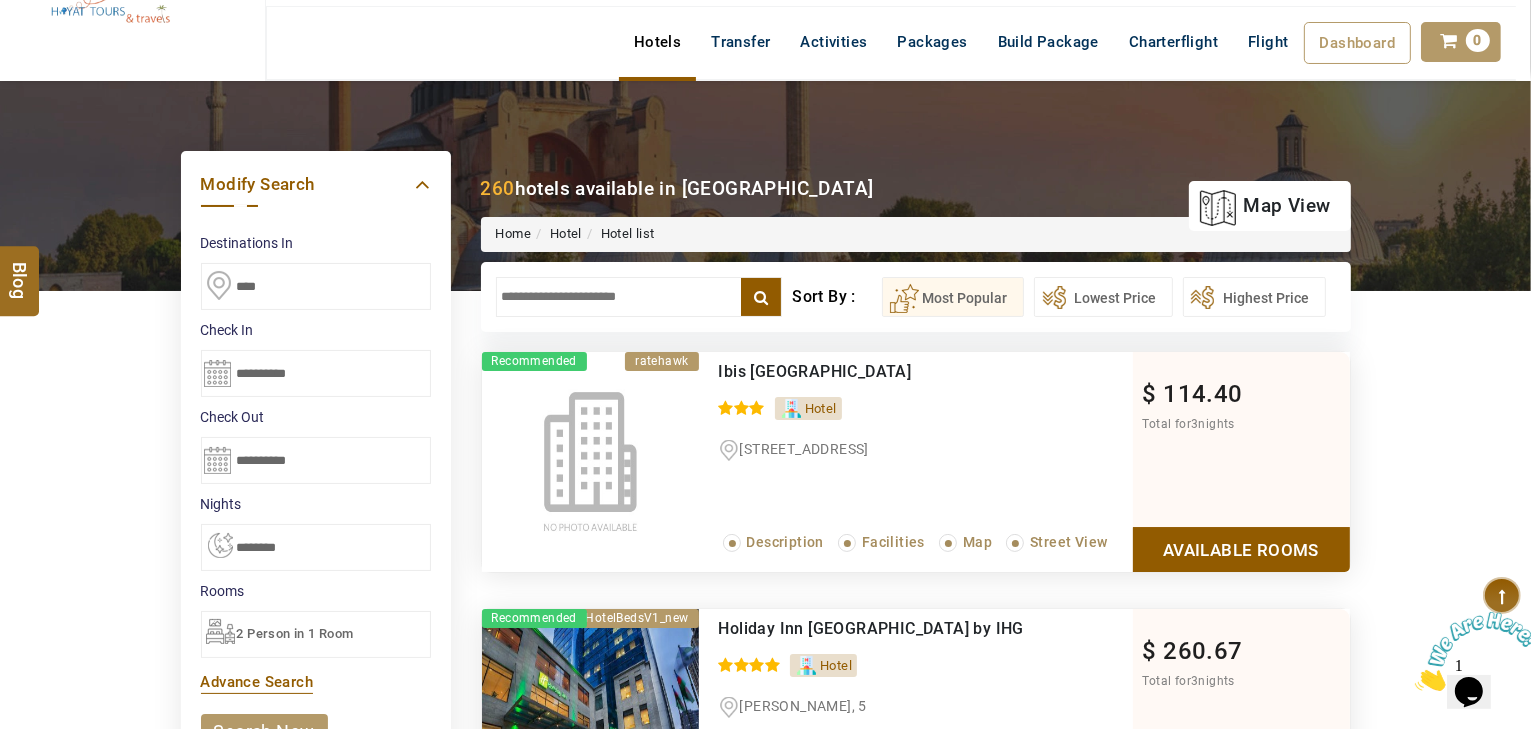 click at bounding box center [639, 297] 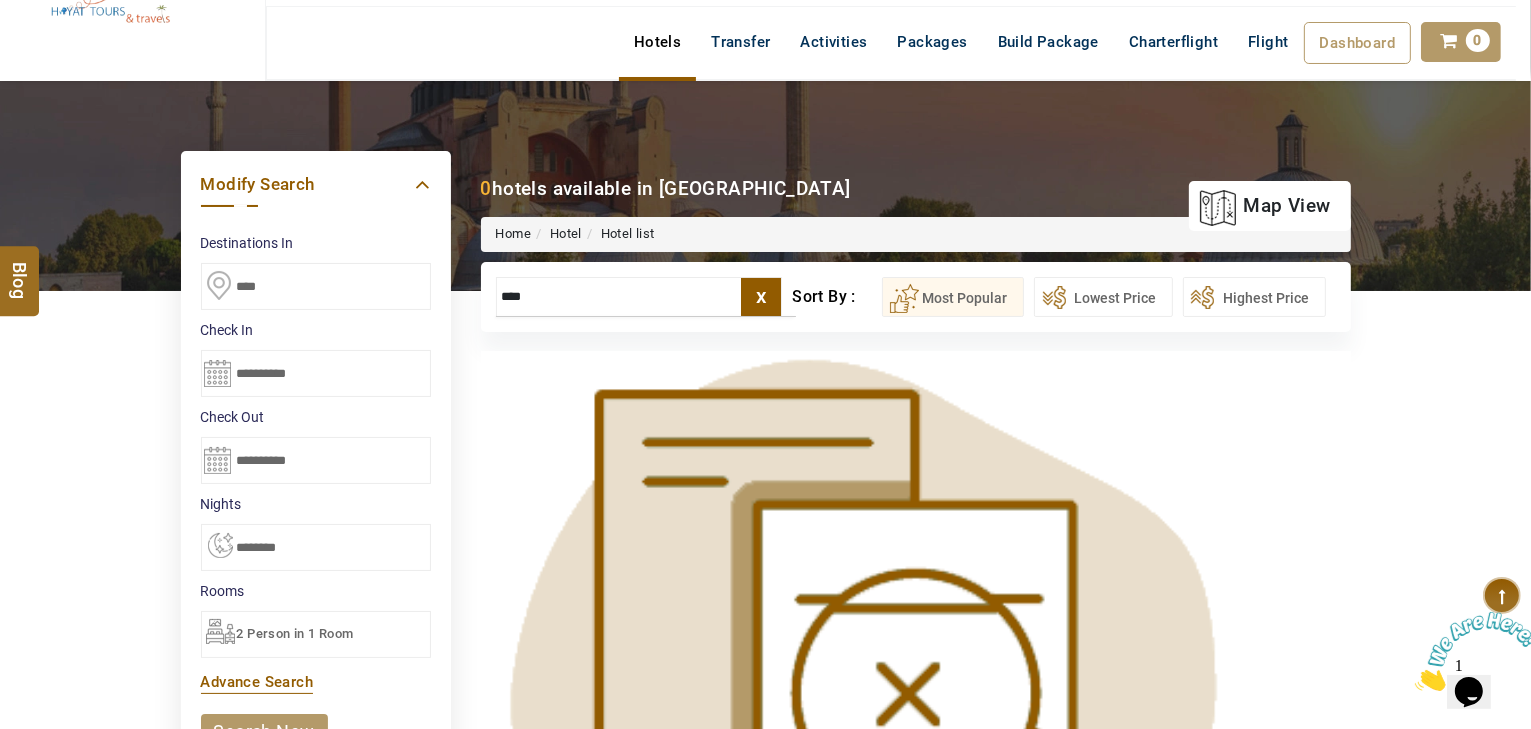 click on "****" at bounding box center [639, 297] 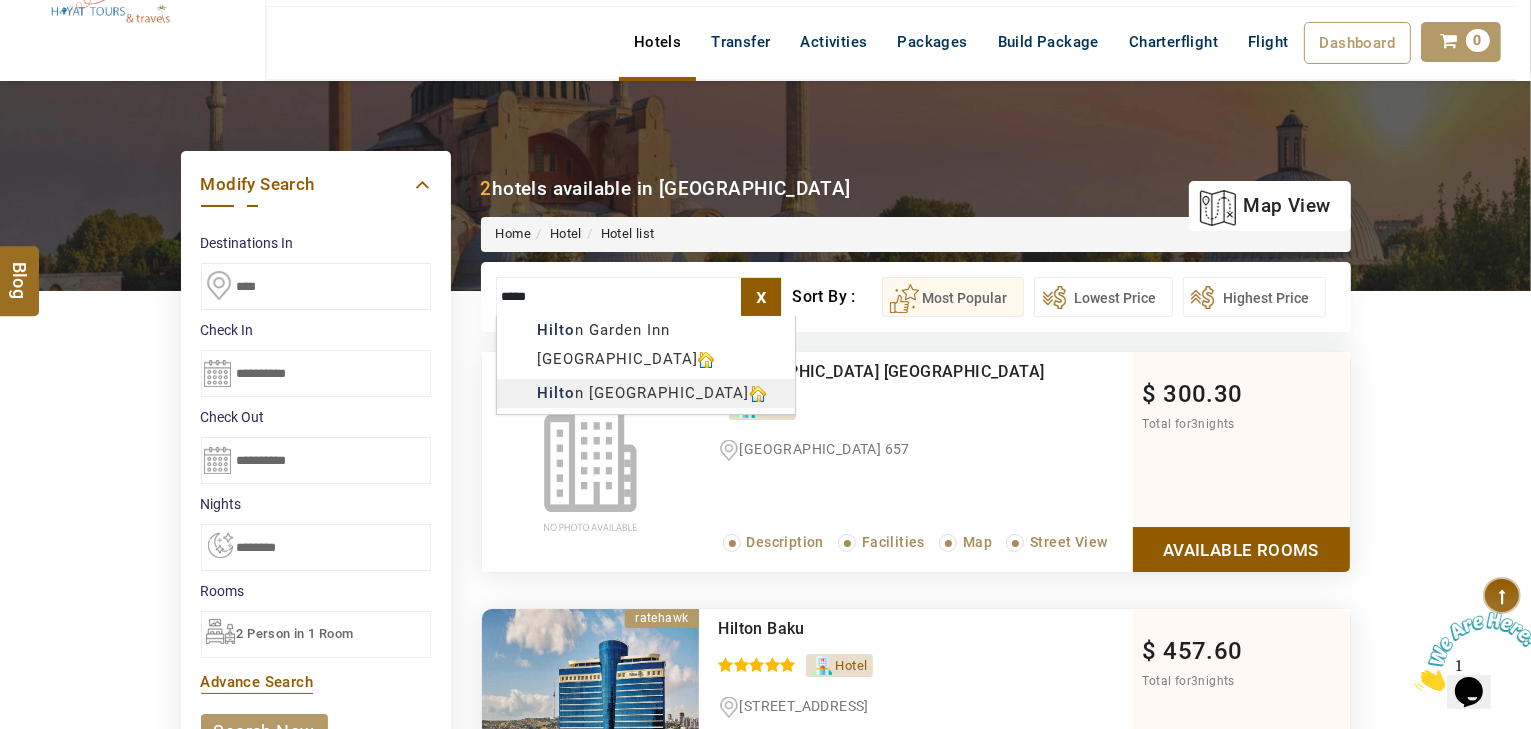 click on "HAYAYT TOURS USD AED  AED EUR  € USD  $ INR  ₹ THB  ฿ IDR  Rp BHD  BHD TRY  ₺ Credit Limit EN HE AR ES PT ZH Helpline
[PHONE_NUMBER] Register Now [PHONE_NUMBER] [EMAIL_ADDRESS][DOMAIN_NAME] About Us What we Offer Blog Why Us Contact Hotels  Transfer Activities Packages Build Package Charterflight Flight Dashboard My Profile My Booking My Reports My Quotation Sign Out 0 Points Redeem Now To Redeem 58318  Points Future Points  1074   Points Credit Limit Credit Limit USD 30000.00 70% Complete Used USD 9426.78 Available USD 20573.22 Setting  Looks like you haven't added anything to your cart yet Countinue Shopping ***** ****** Please Wait.. Blog demo
Remember me Forgot
password? LOG IN Don't have an account?   Register Now My Booking View/ Print/Cancel Your Booking without Signing in Submit Applying Filters...... Hotels For You Will Be Loading Soon demo
In A Few Moment, You Will Be Celebrating Best Hotel options galore ! Check In   CheckOut Rooms Rooms Please Wait" at bounding box center (765, 1096) 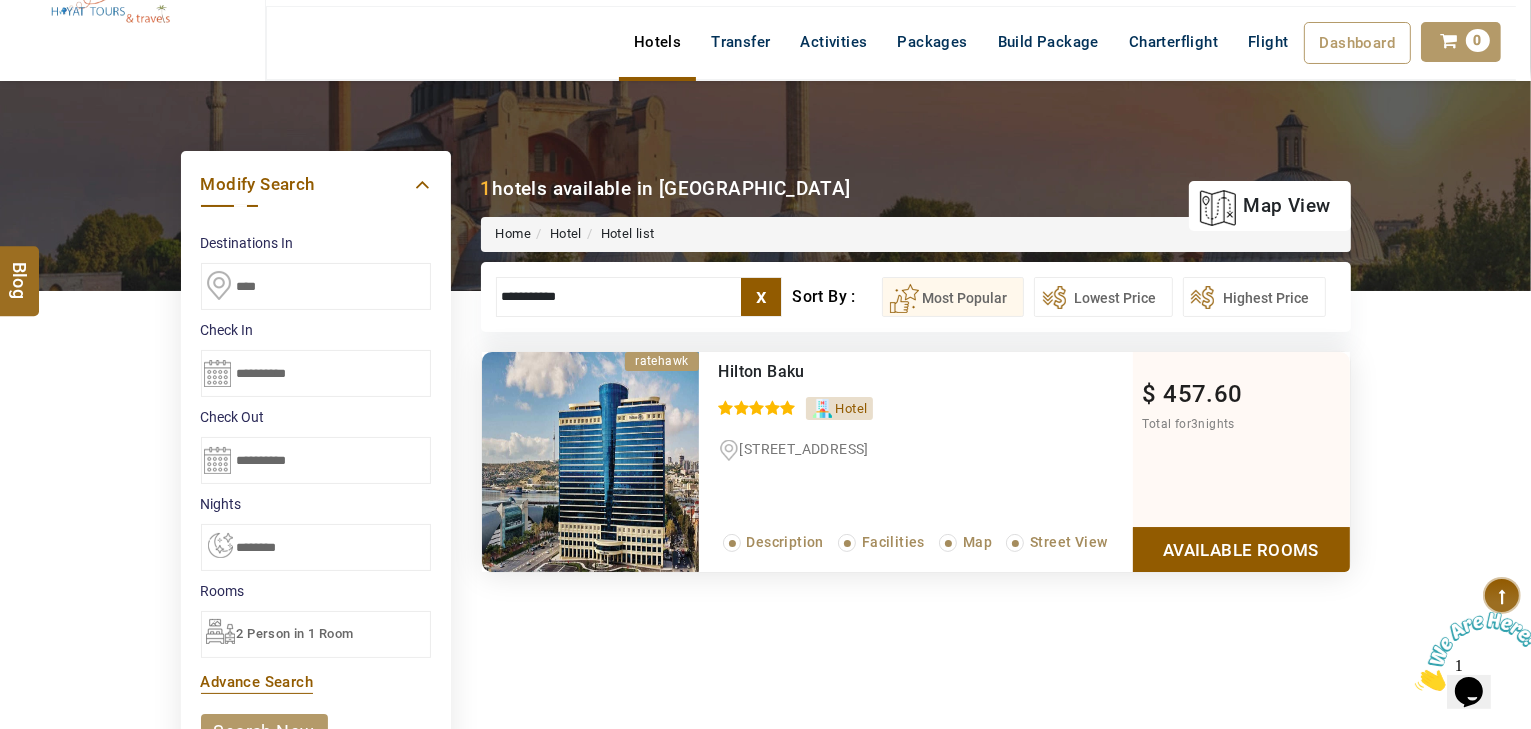 type on "**********" 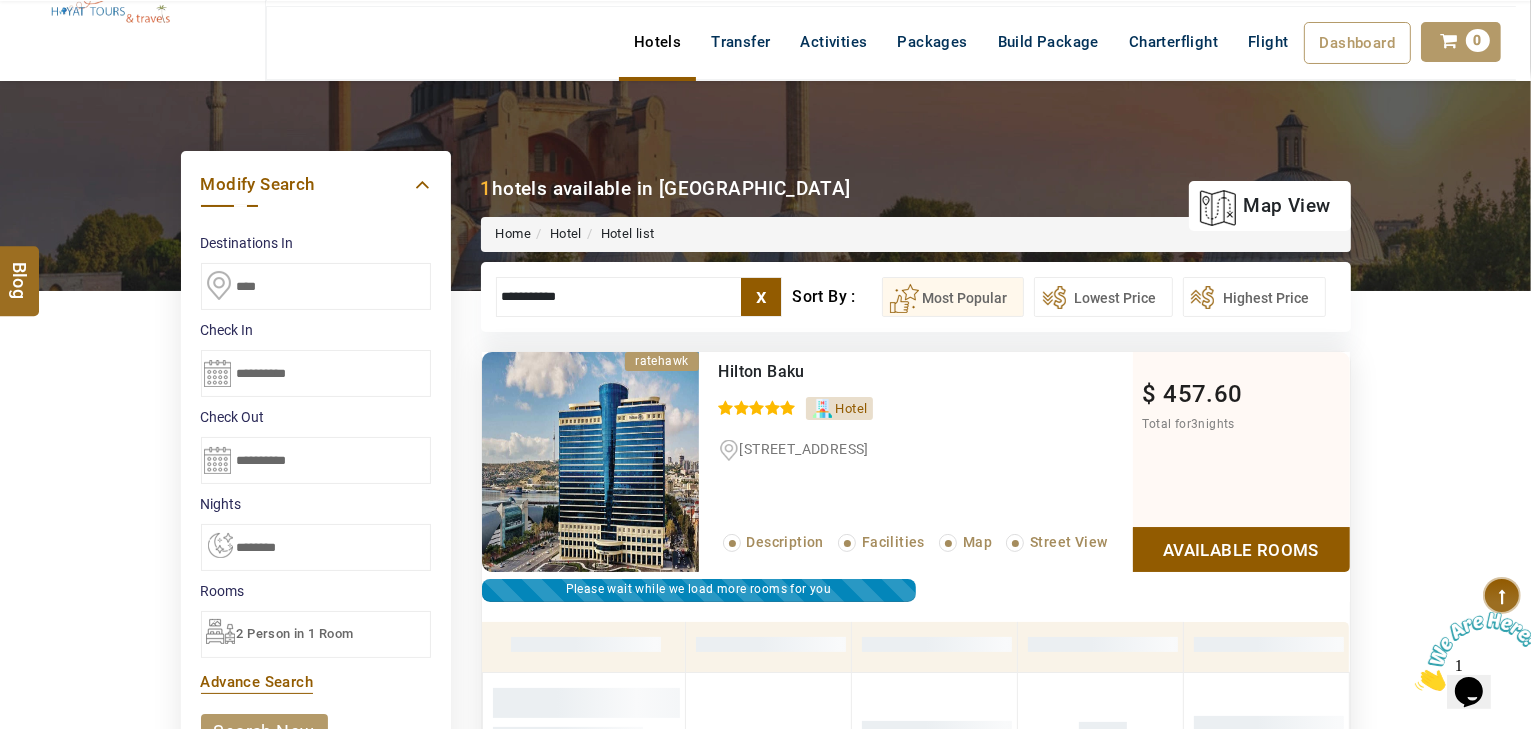 scroll, scrollTop: 380, scrollLeft: 0, axis: vertical 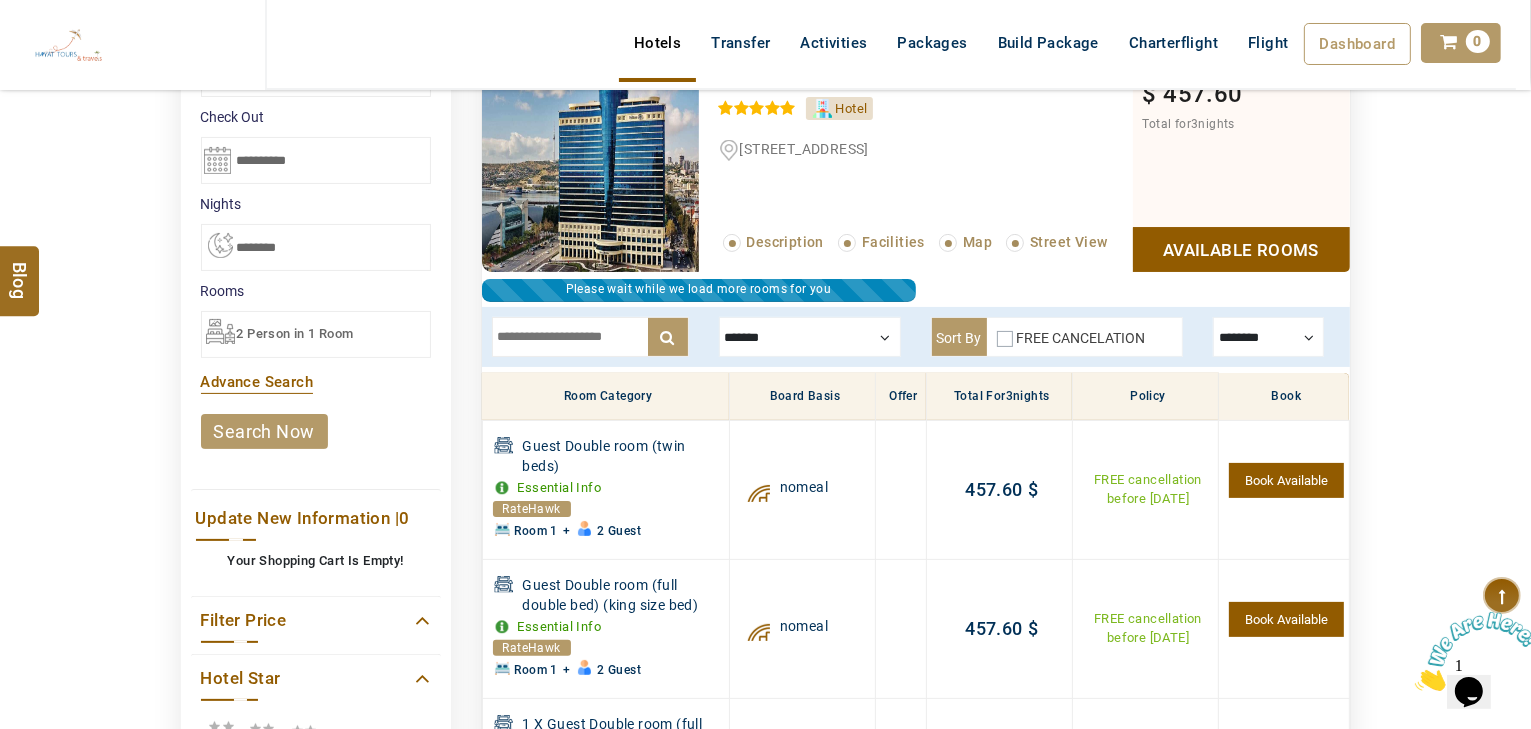 click at bounding box center (810, 337) 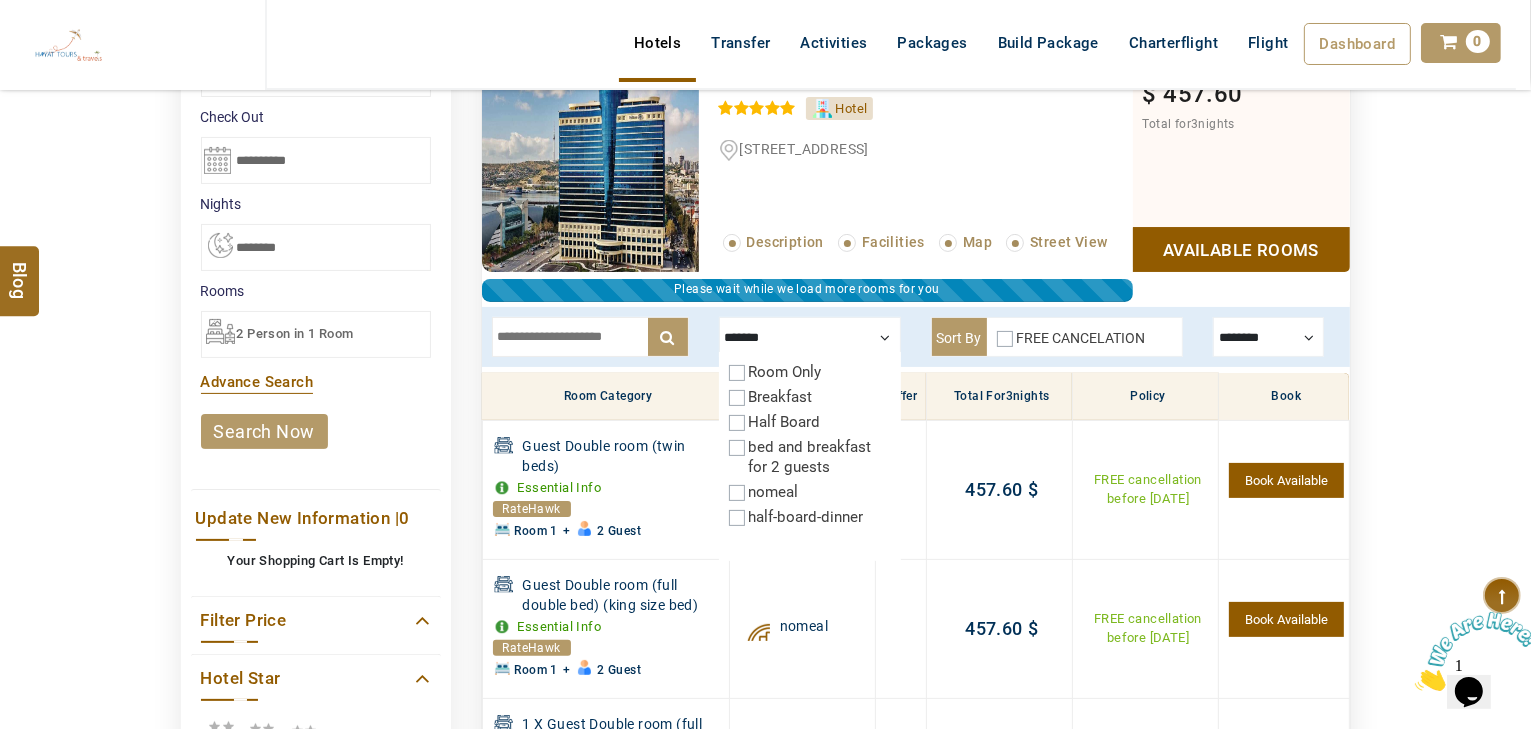 click on "Breakfast" at bounding box center (781, 397) 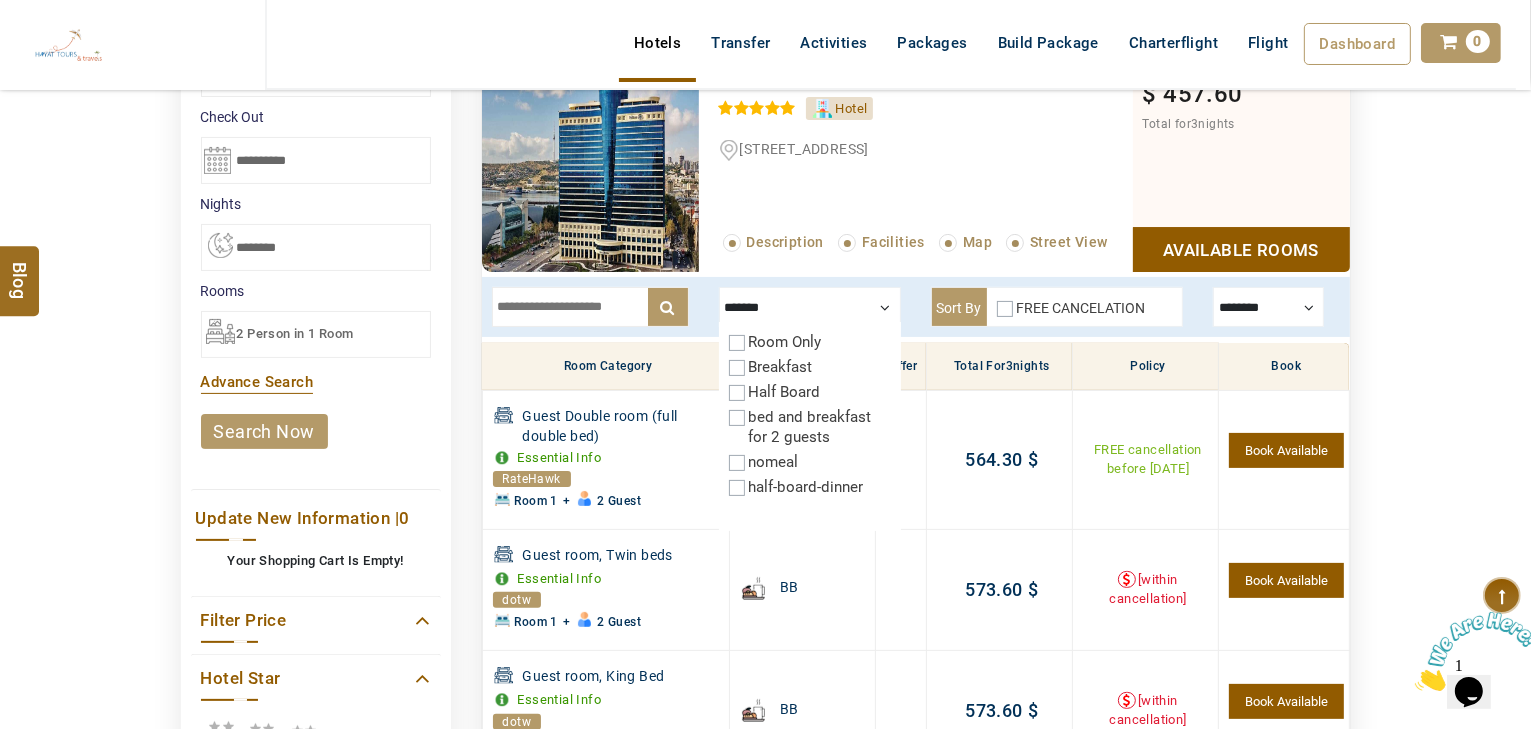 click at bounding box center (590, 307) 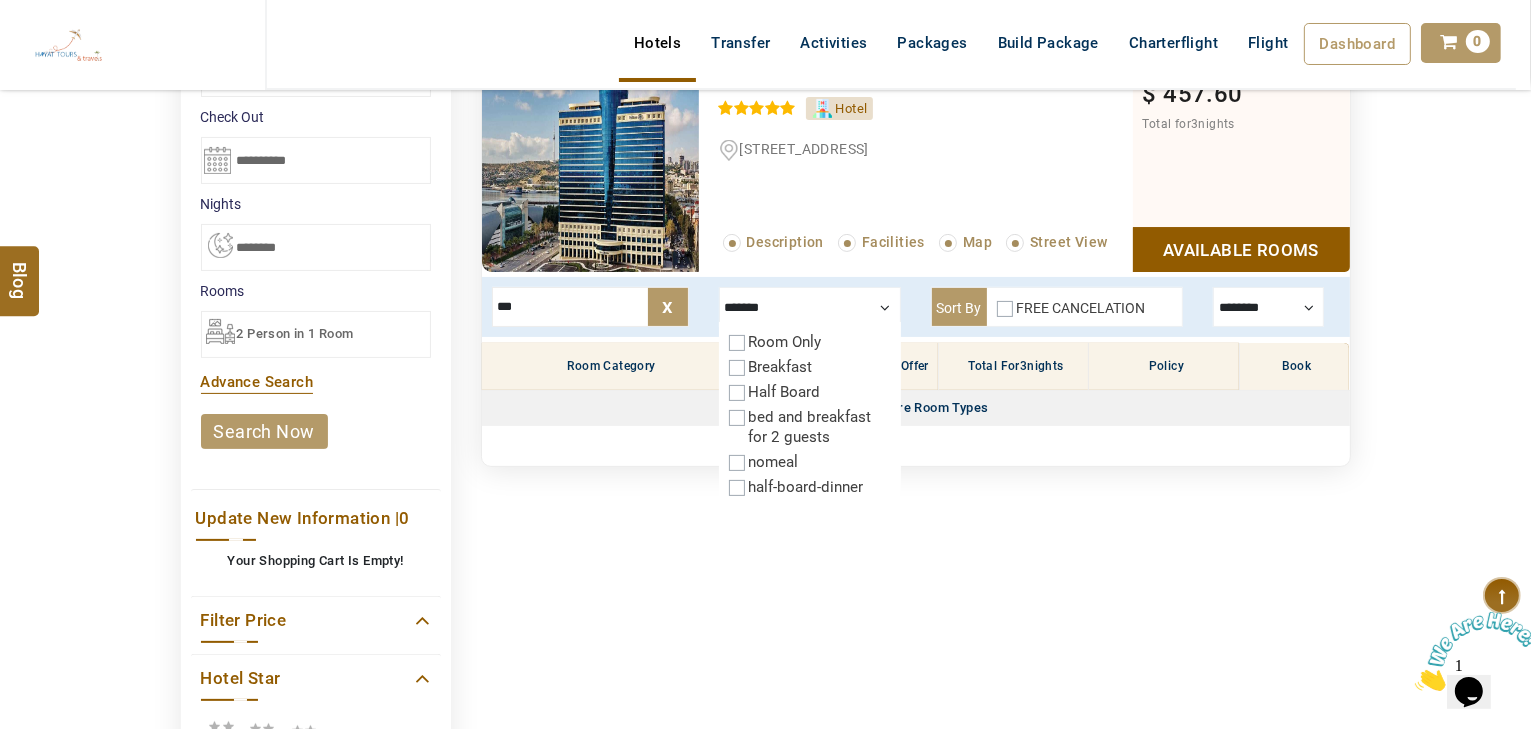 drag, startPoint x: 598, startPoint y: 308, endPoint x: 261, endPoint y: 305, distance: 337.01337 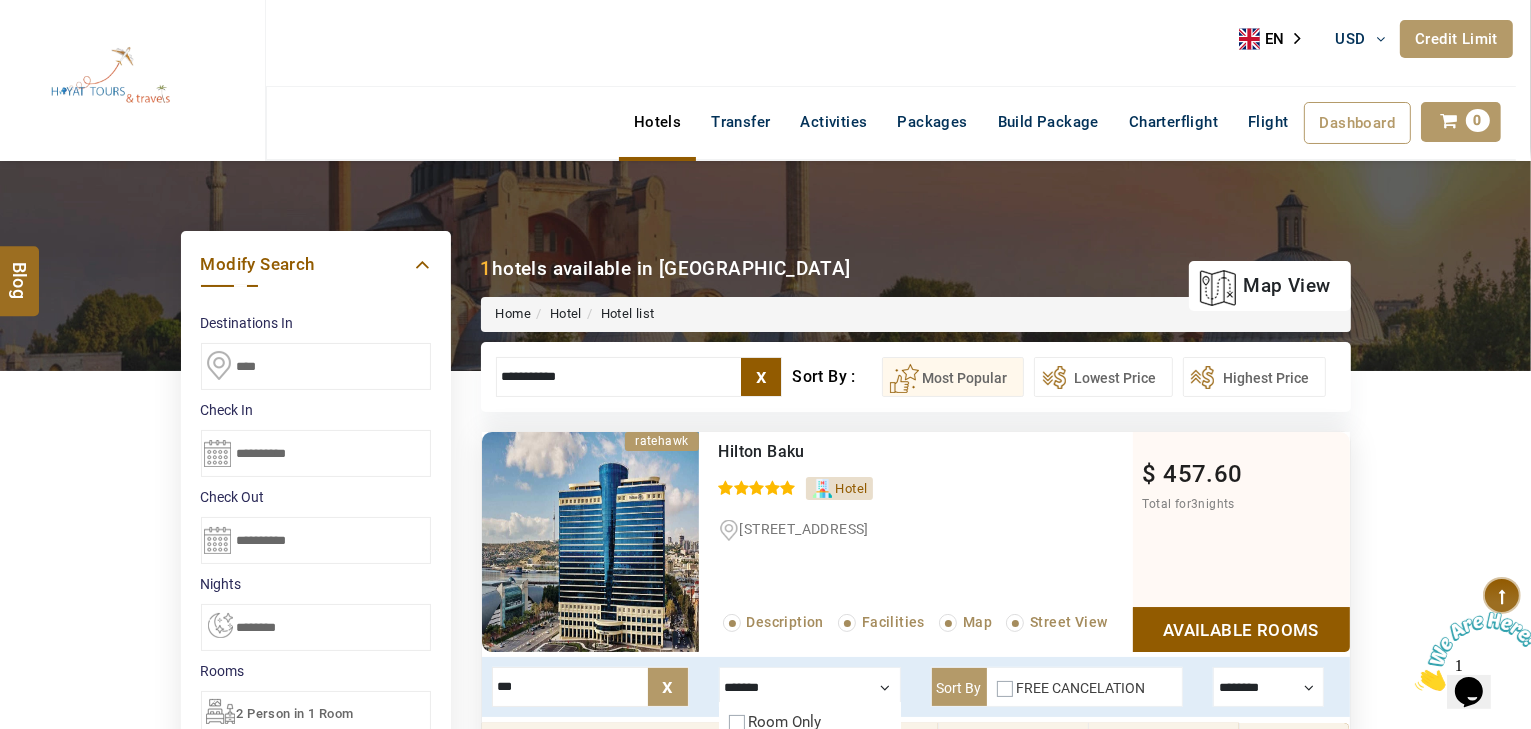 scroll, scrollTop: 0, scrollLeft: 0, axis: both 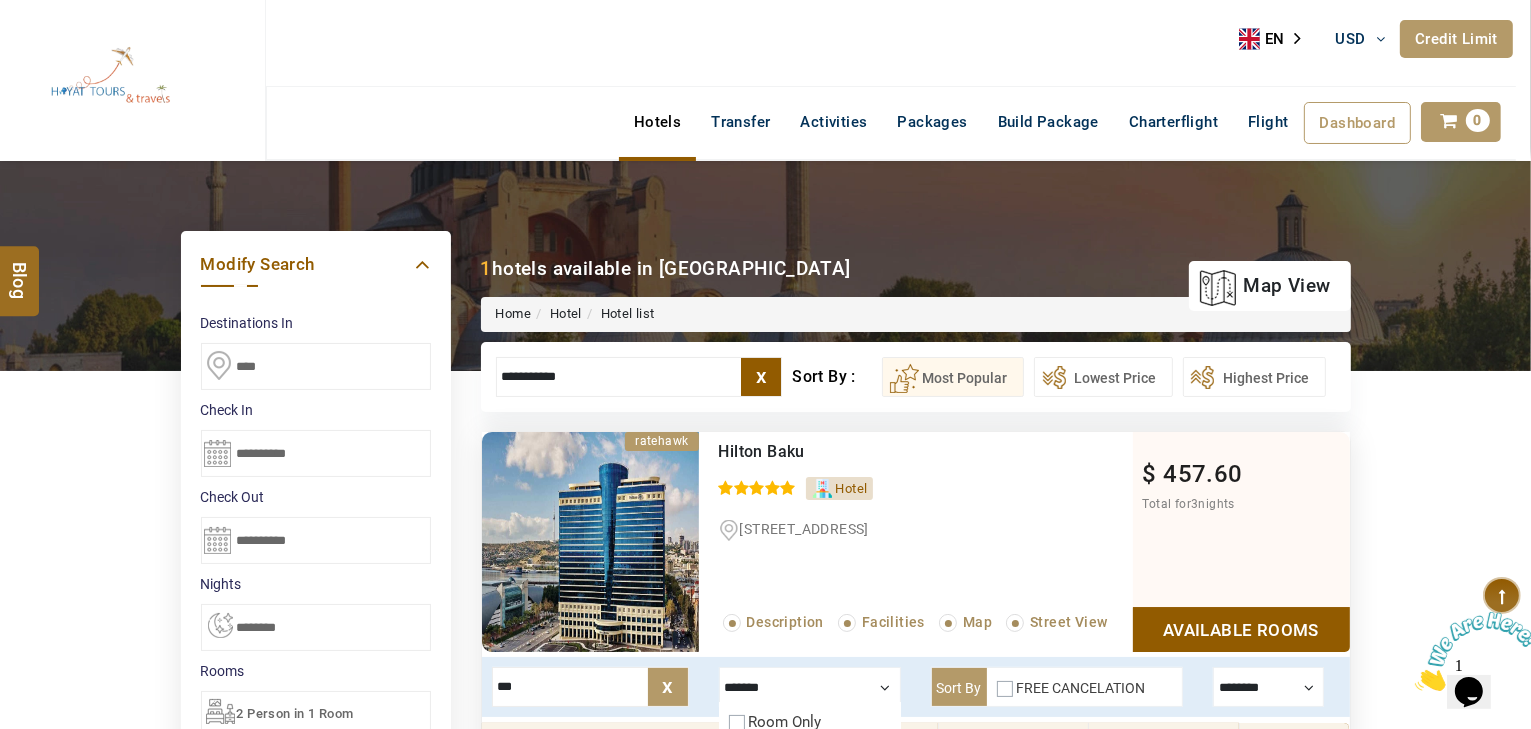 type on "***" 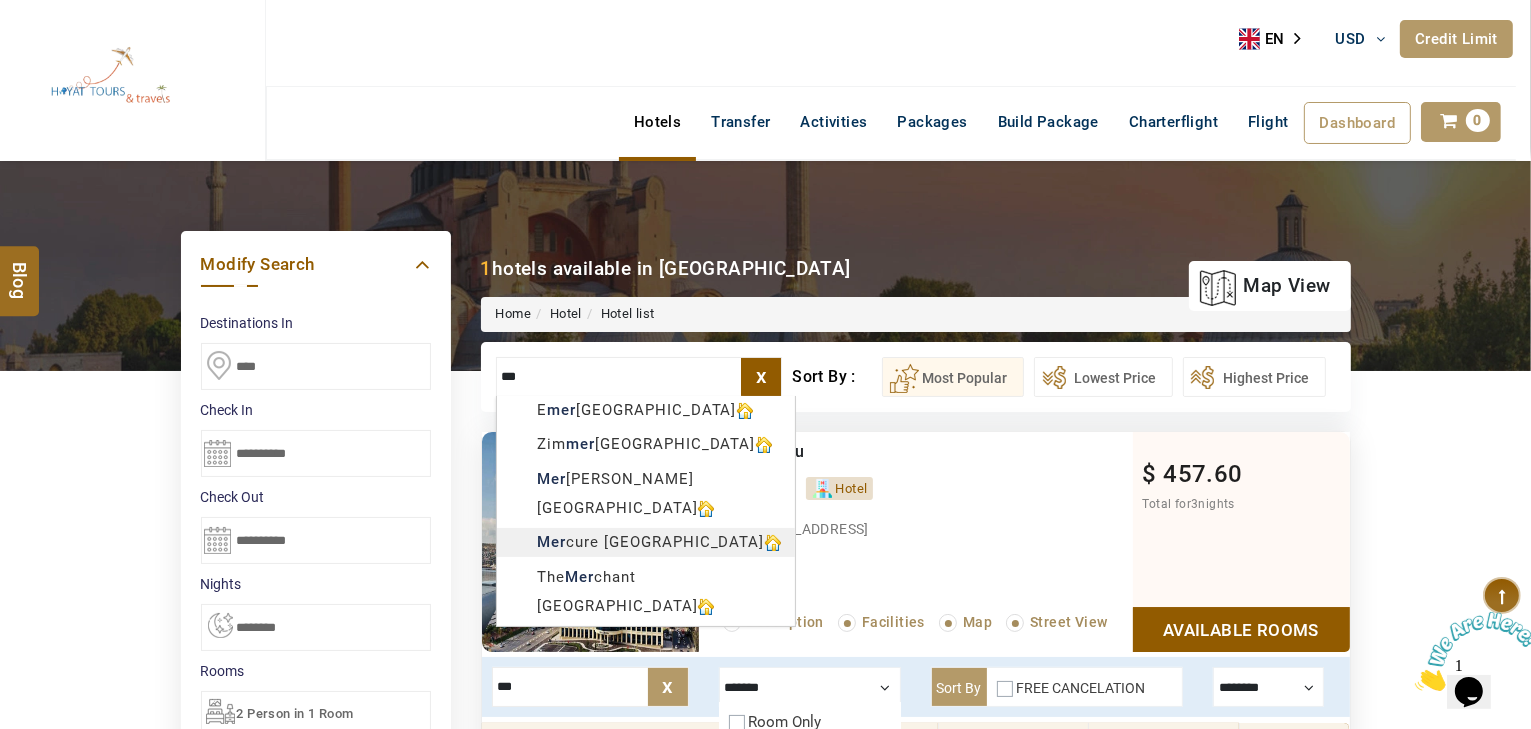 click on "HAYAYT TOURS USD AED  AED EUR  € USD  $ INR  ₹ THB  ฿ IDR  Rp BHD  BHD TRY  ₺ Credit Limit EN HE AR ES PT ZH Helpline
[PHONE_NUMBER] Register Now [PHONE_NUMBER] [EMAIL_ADDRESS][DOMAIN_NAME] About Us What we Offer Blog Why Us Contact Hotels  Transfer Activities Packages Build Package Charterflight Flight Dashboard My Profile My Booking My Reports My Quotation Sign Out 0 Points Redeem Now To Redeem 58318  Points Future Points  1074   Points Credit Limit Credit Limit USD 30000.00 70% Complete Used USD 9426.78 Available USD 20573.22 Setting  Looks like you haven't added anything to your cart yet Countinue Shopping ***** ****** Please Wait.. Blog demo
Remember me Forgot
password? LOG IN Don't have an account?   Register Now My Booking View/ Print/Cancel Your Booking without Signing in Submit Applying Filters...... Hotels For You Will Be Loading Soon demo
In A Few Moment, You Will Be Celebrating Best Hotel options galore ! Check In   CheckOut Rooms Rooms Please Wait" at bounding box center [765, 1176] 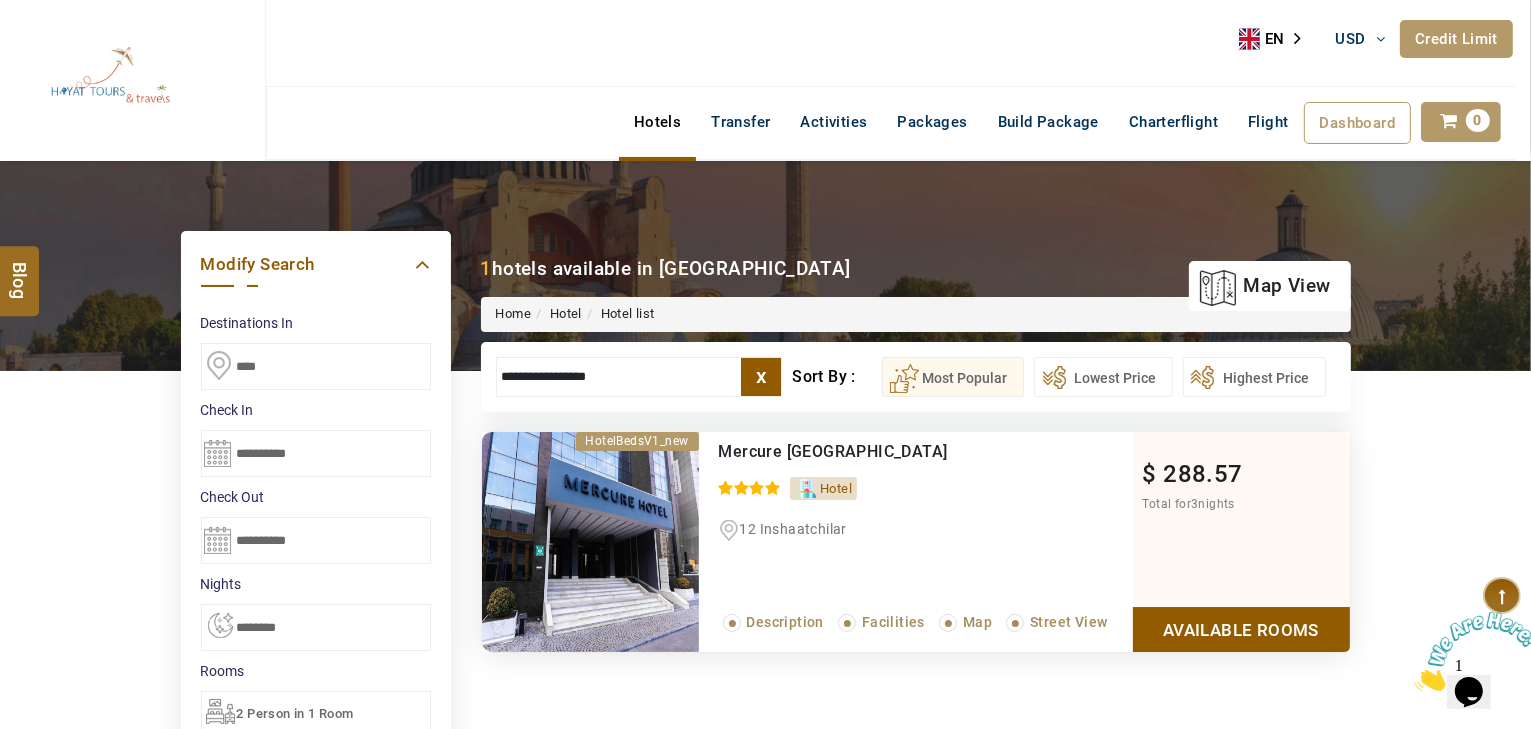 type on "**********" 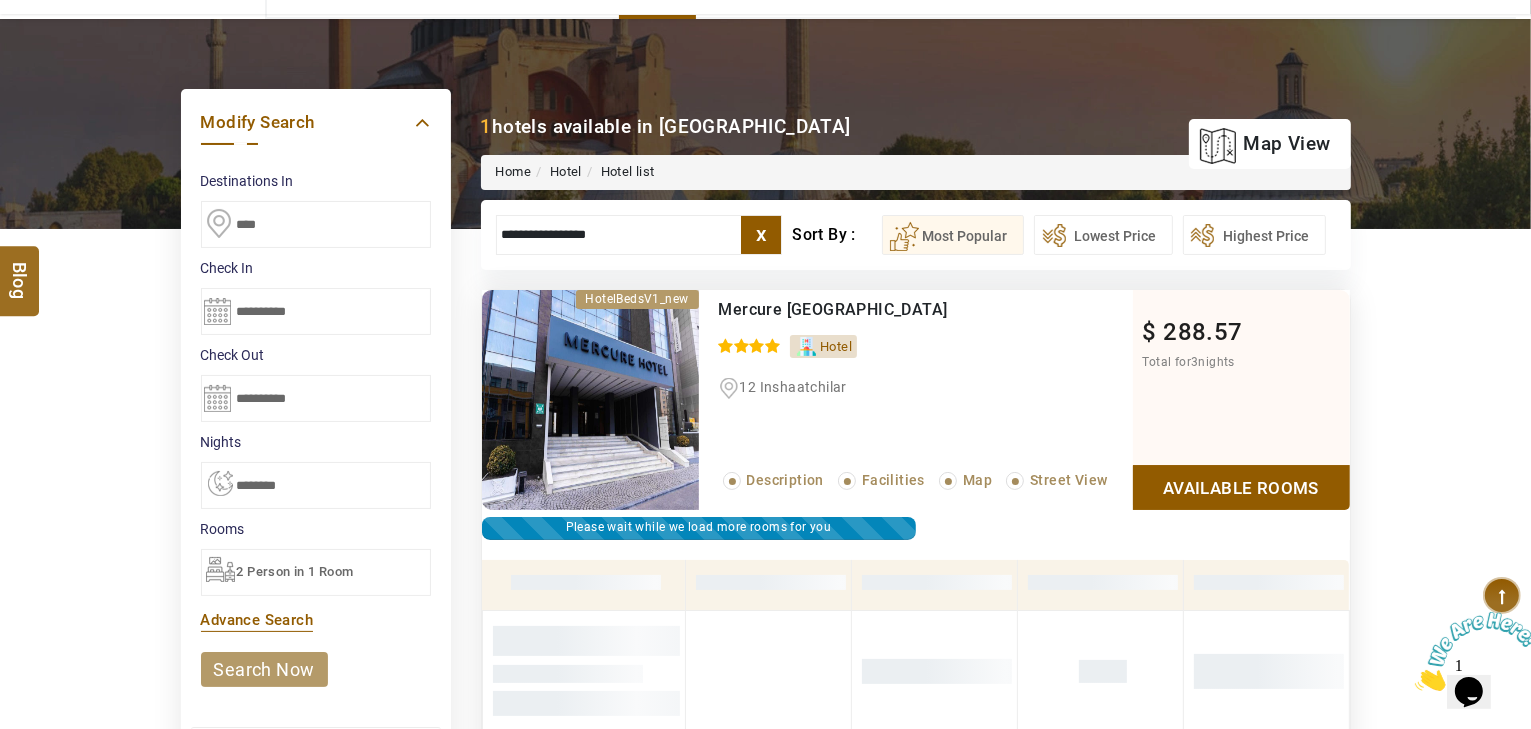 scroll, scrollTop: 140, scrollLeft: 0, axis: vertical 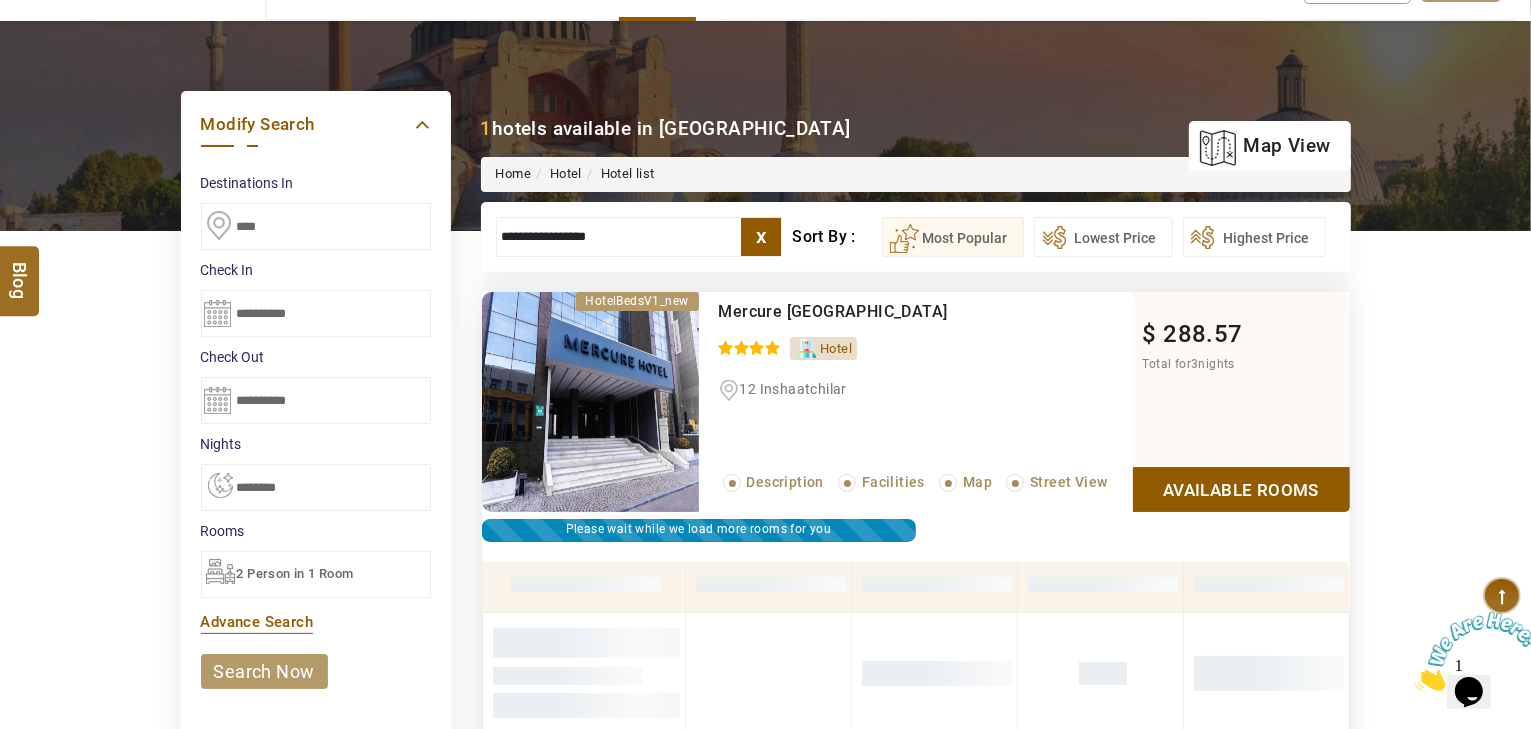 drag, startPoint x: 636, startPoint y: 240, endPoint x: 326, endPoint y: 224, distance: 310.41263 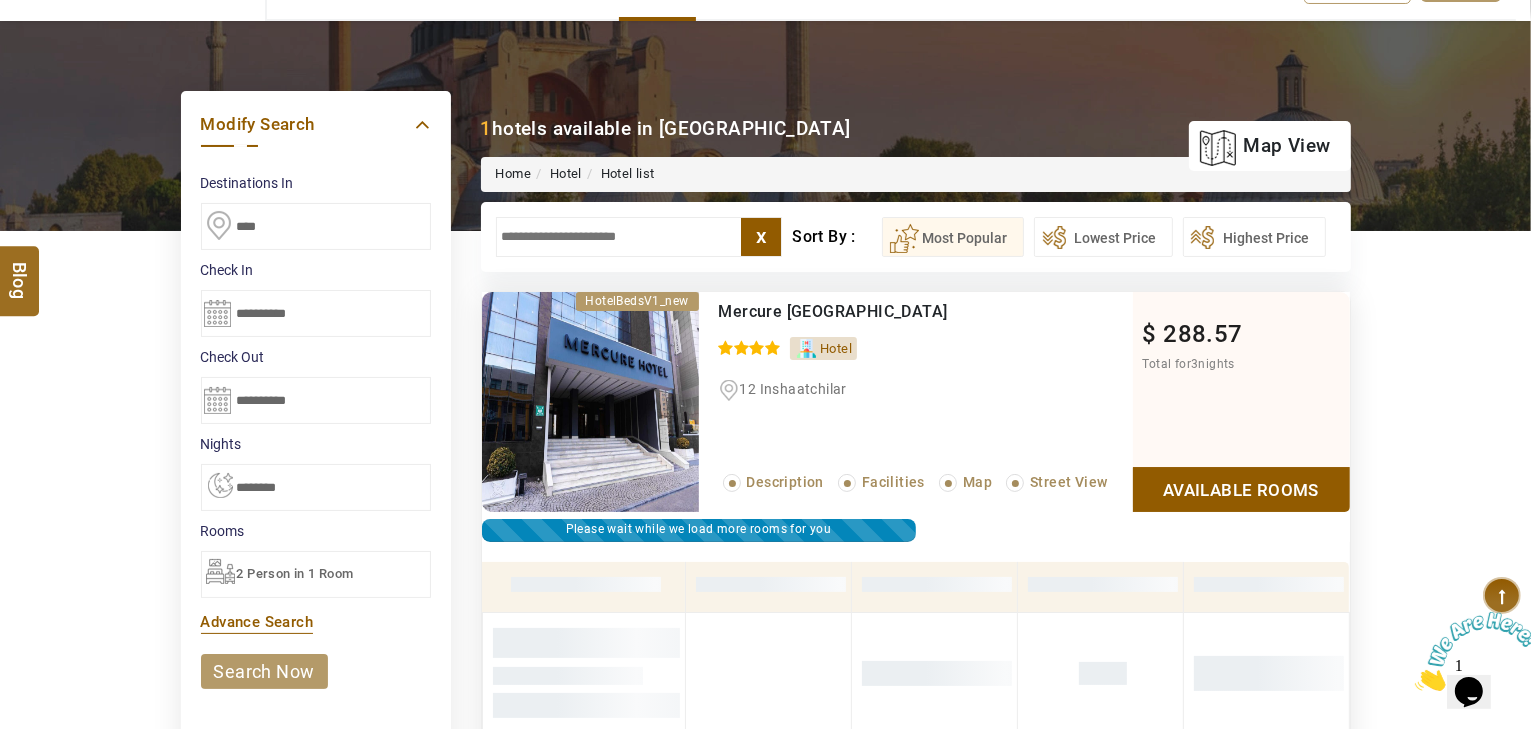 click at bounding box center [639, 237] 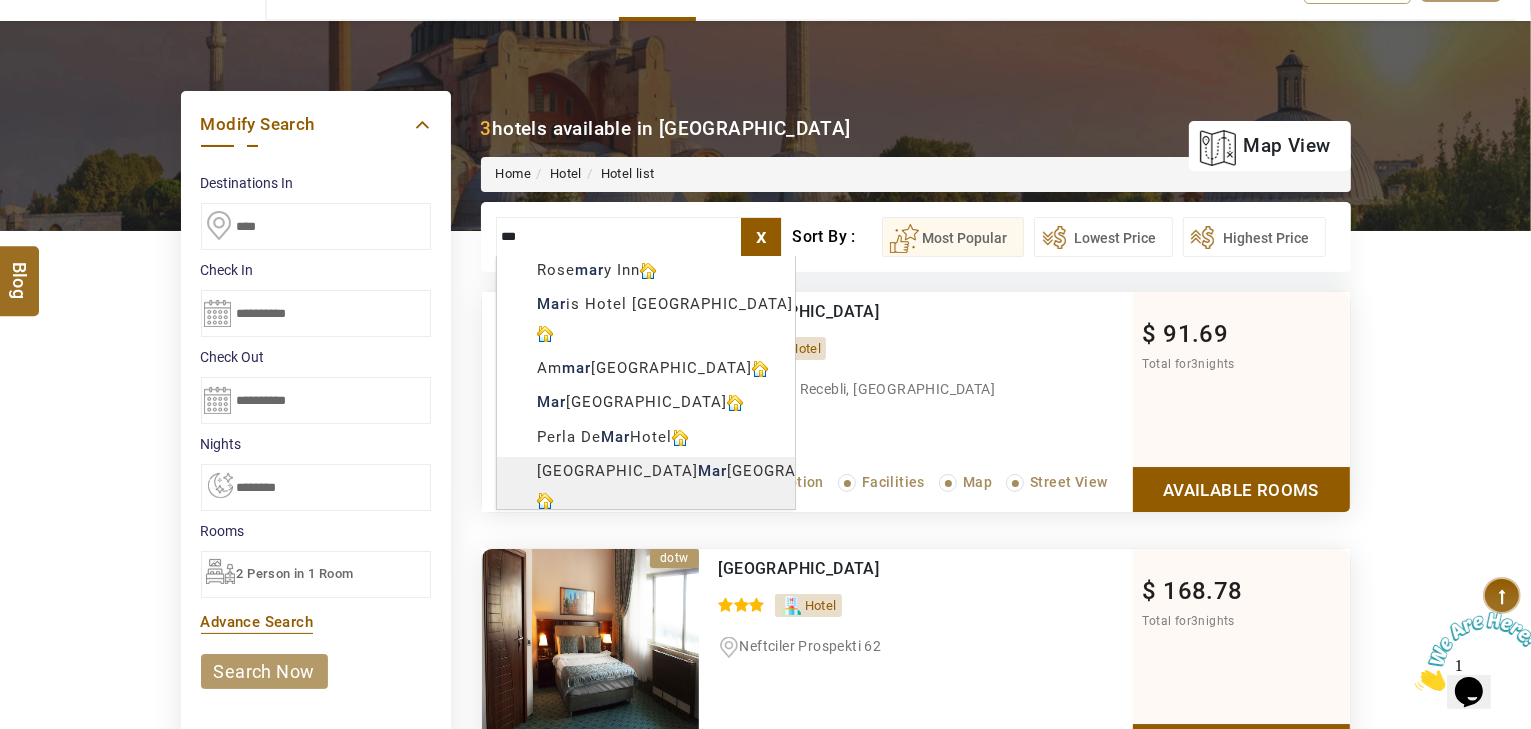 click on "HAYAYT TOURS USD AED  AED EUR  € USD  $ INR  ₹ THB  ฿ IDR  Rp BHD  BHD TRY  ₺ Credit Limit EN HE AR ES PT ZH Helpline
[PHONE_NUMBER] Register Now [PHONE_NUMBER] [EMAIL_ADDRESS][DOMAIN_NAME] About Us What we Offer Blog Why Us Contact Hotels  Transfer Activities Packages Build Package Charterflight Flight Dashboard My Profile My Booking My Reports My Quotation Sign Out 0 Points Redeem Now To Redeem 58318  Points Future Points  1074   Points Credit Limit Credit Limit USD 30000.00 70% Complete Used USD 9426.78 Available USD 20573.22 Setting  Looks like you haven't added anything to your cart yet Countinue Shopping ***** ****** Please Wait.. Blog demo
Remember me Forgot
password? LOG IN Don't have an account?   Register Now My Booking View/ Print/Cancel Your Booking without Signing in Submit Applying Filters...... Hotels For You Will Be Loading Soon demo
In A Few Moment, You Will Be Celebrating Best Hotel options galore ! Check In   CheckOut Rooms Rooms Please Wait" at bounding box center [765, 1036] 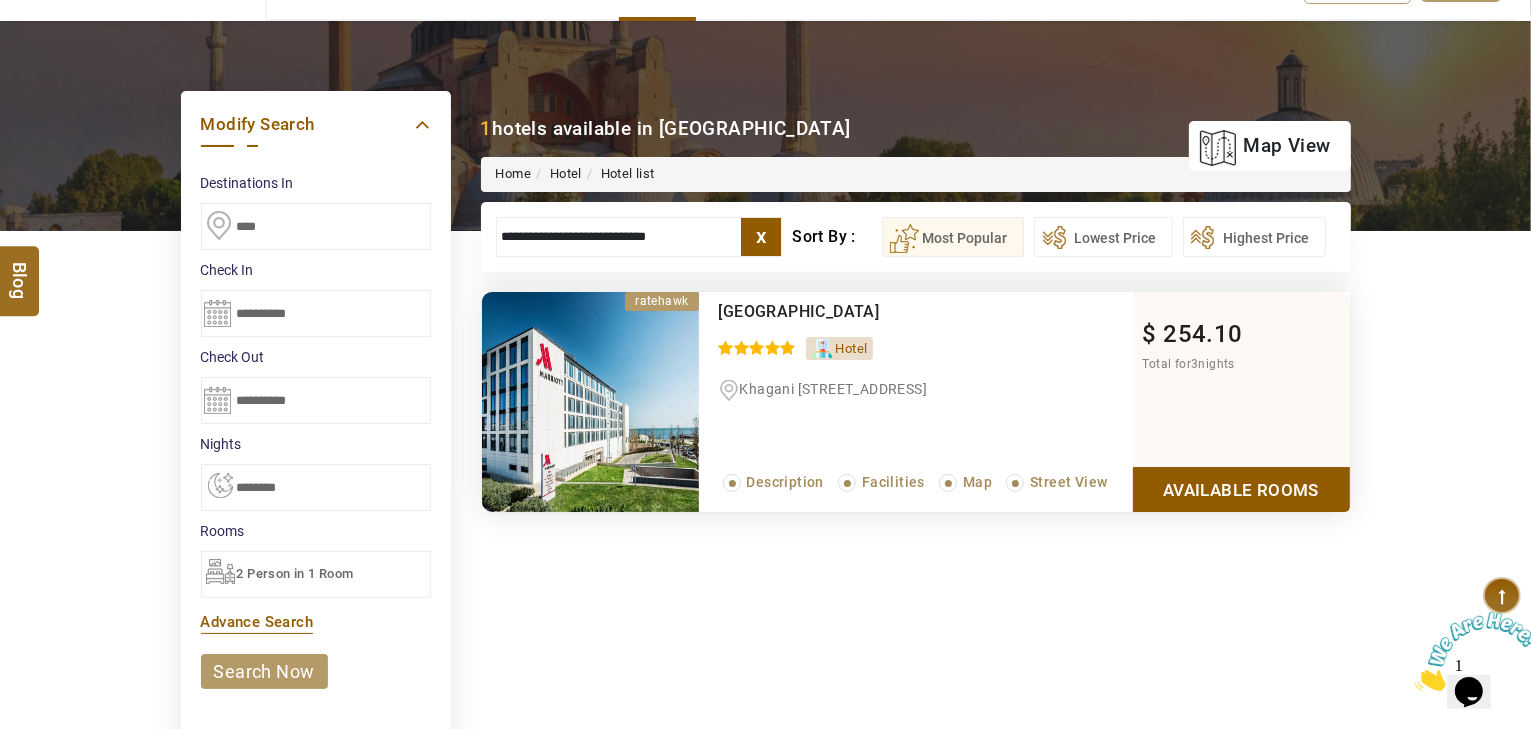 type on "**********" 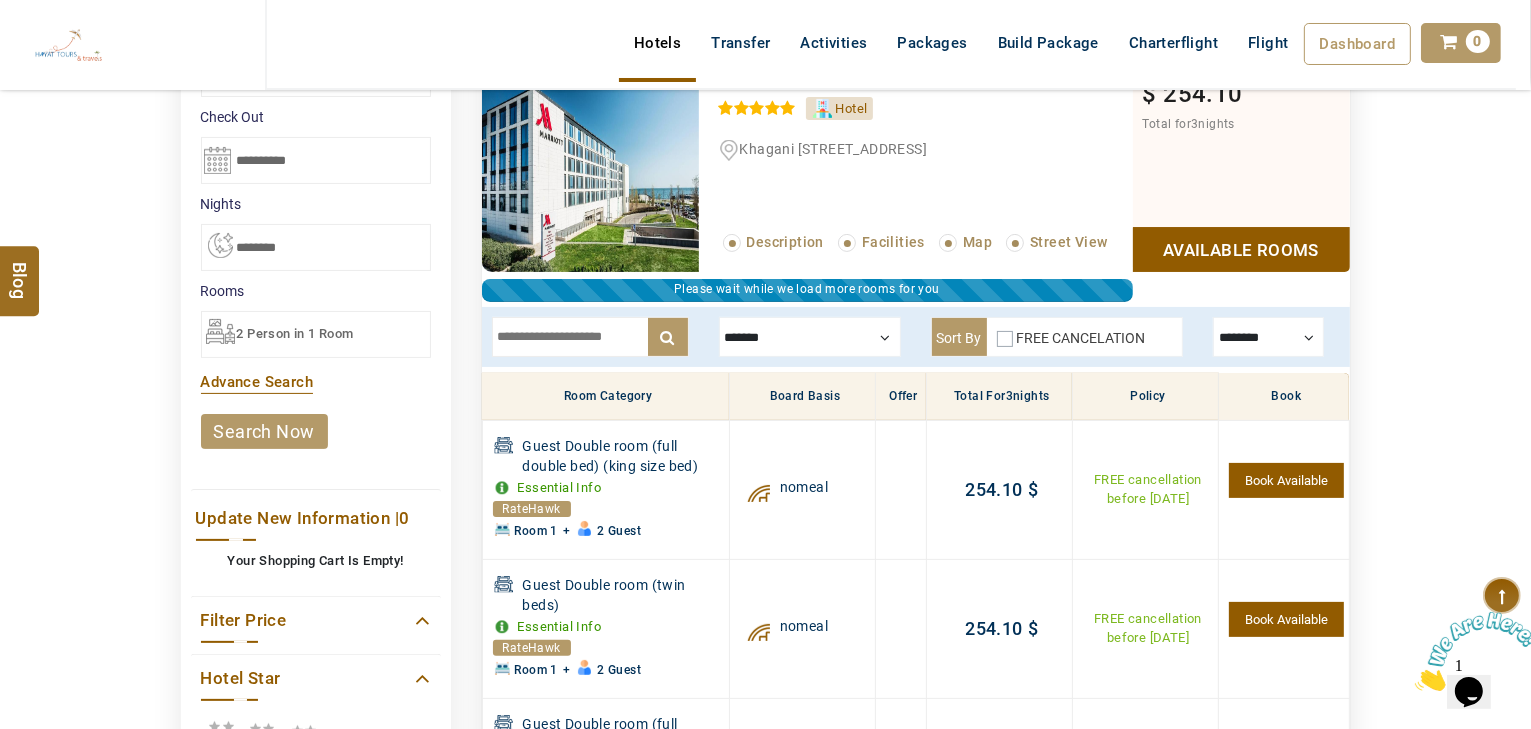drag, startPoint x: 792, startPoint y: 344, endPoint x: 793, endPoint y: 333, distance: 11.045361 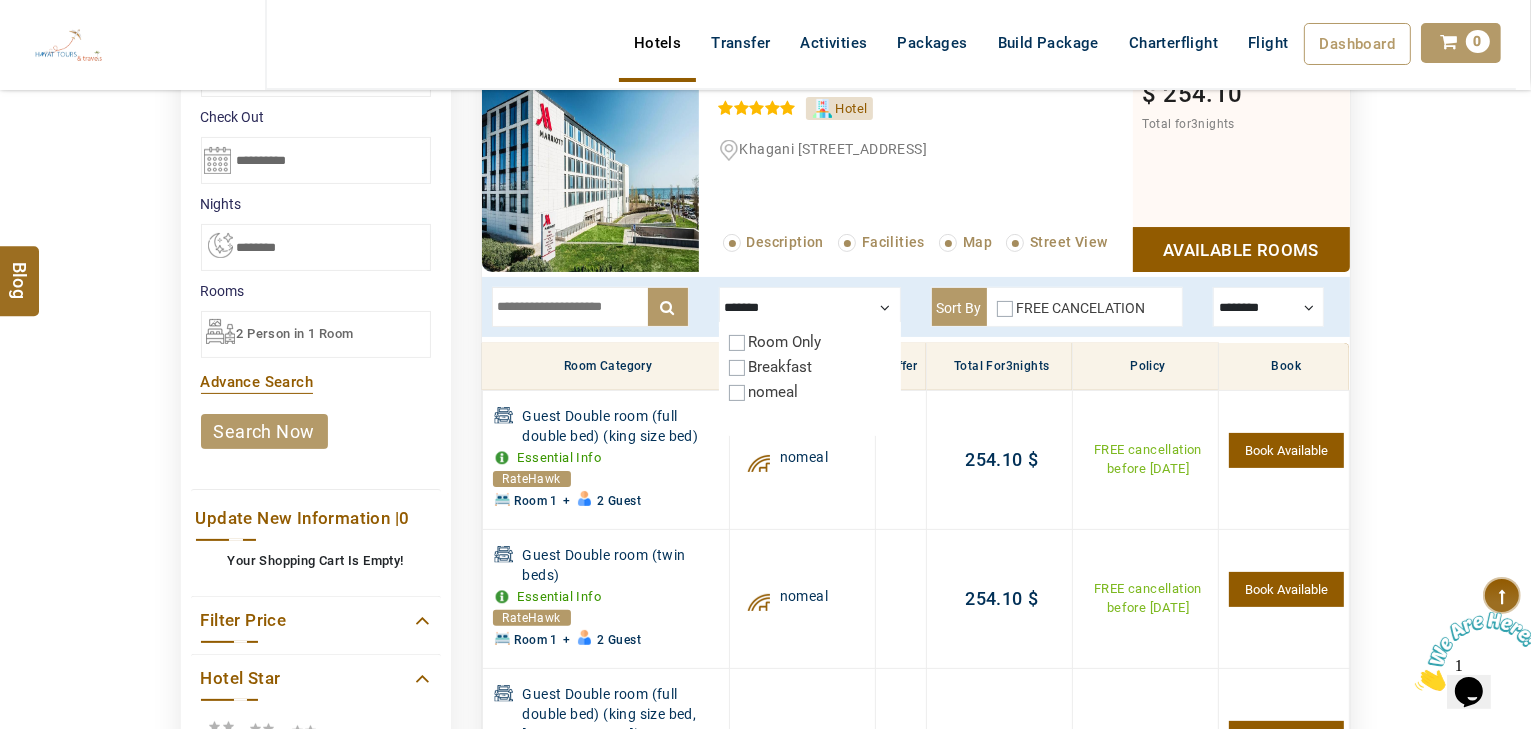 click on "nomeal" at bounding box center [774, 392] 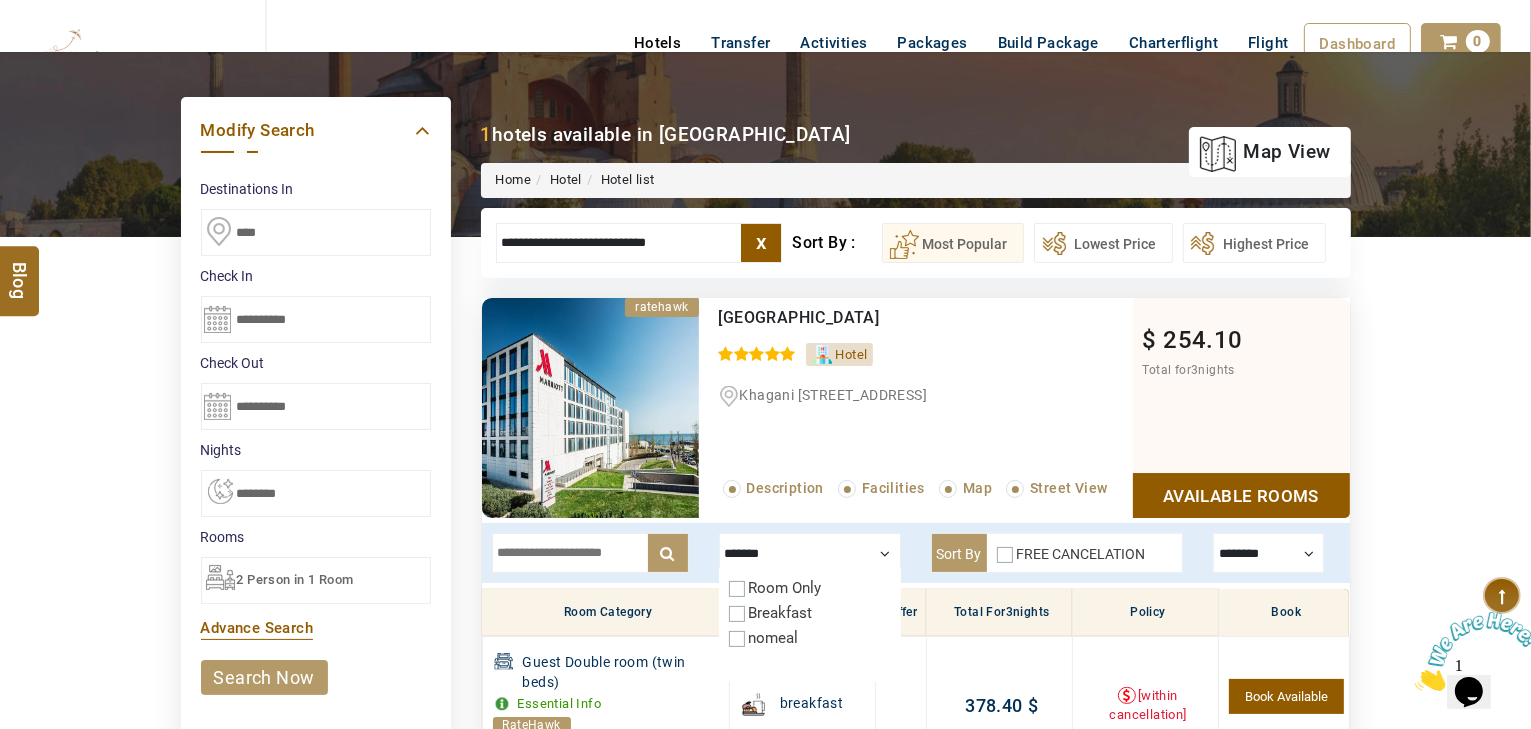 scroll, scrollTop: 60, scrollLeft: 0, axis: vertical 